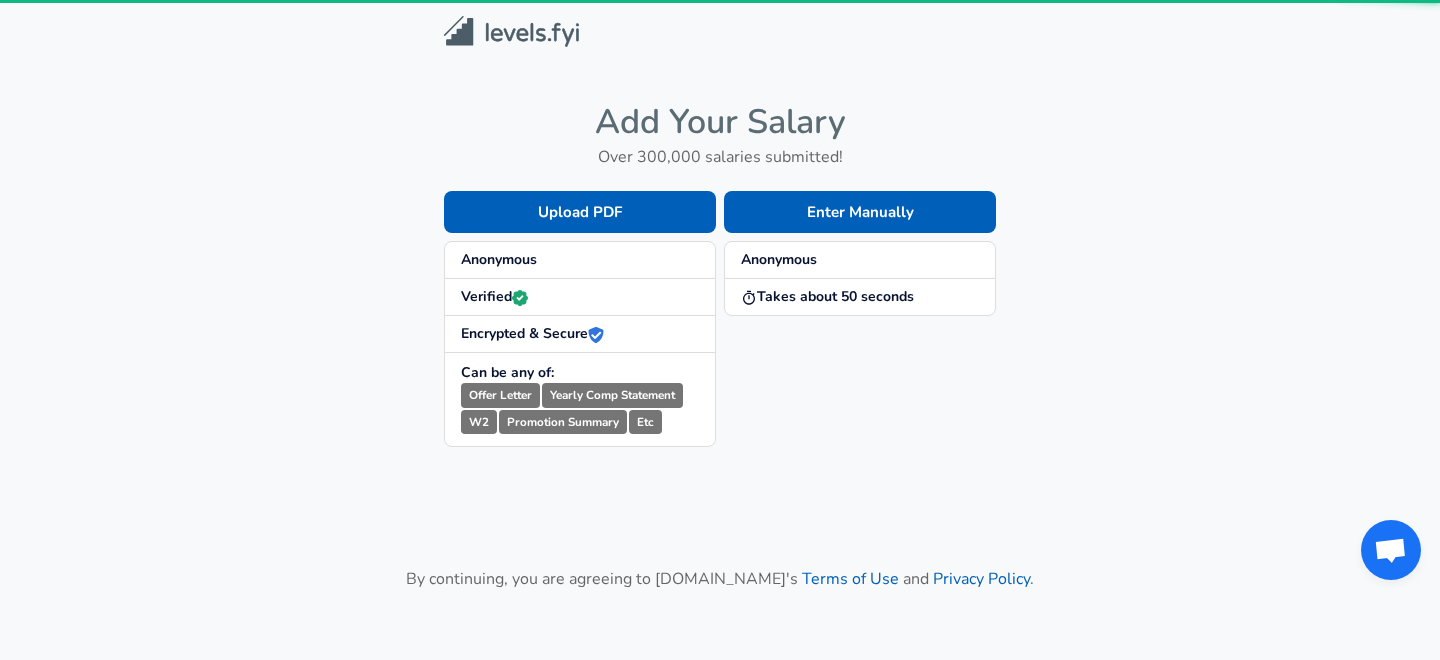 scroll, scrollTop: 0, scrollLeft: 0, axis: both 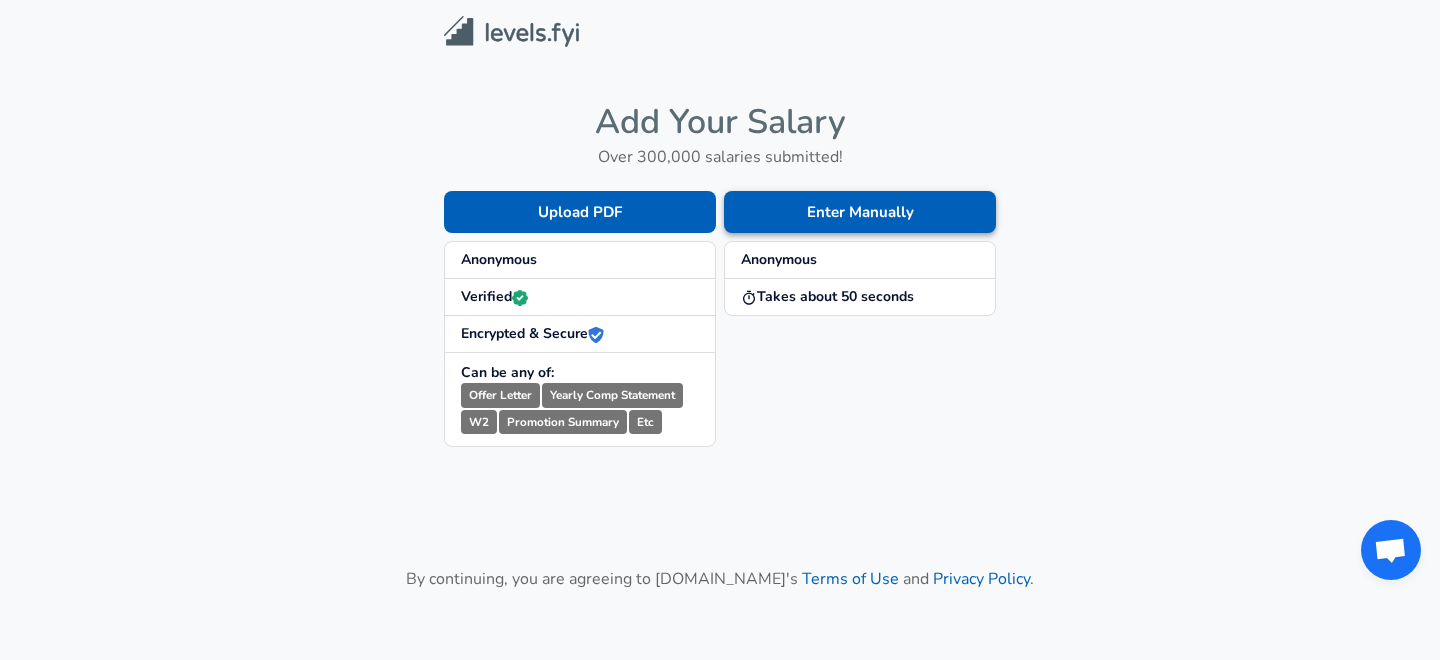 drag, startPoint x: 644, startPoint y: 221, endPoint x: 841, endPoint y: 227, distance: 197.09135 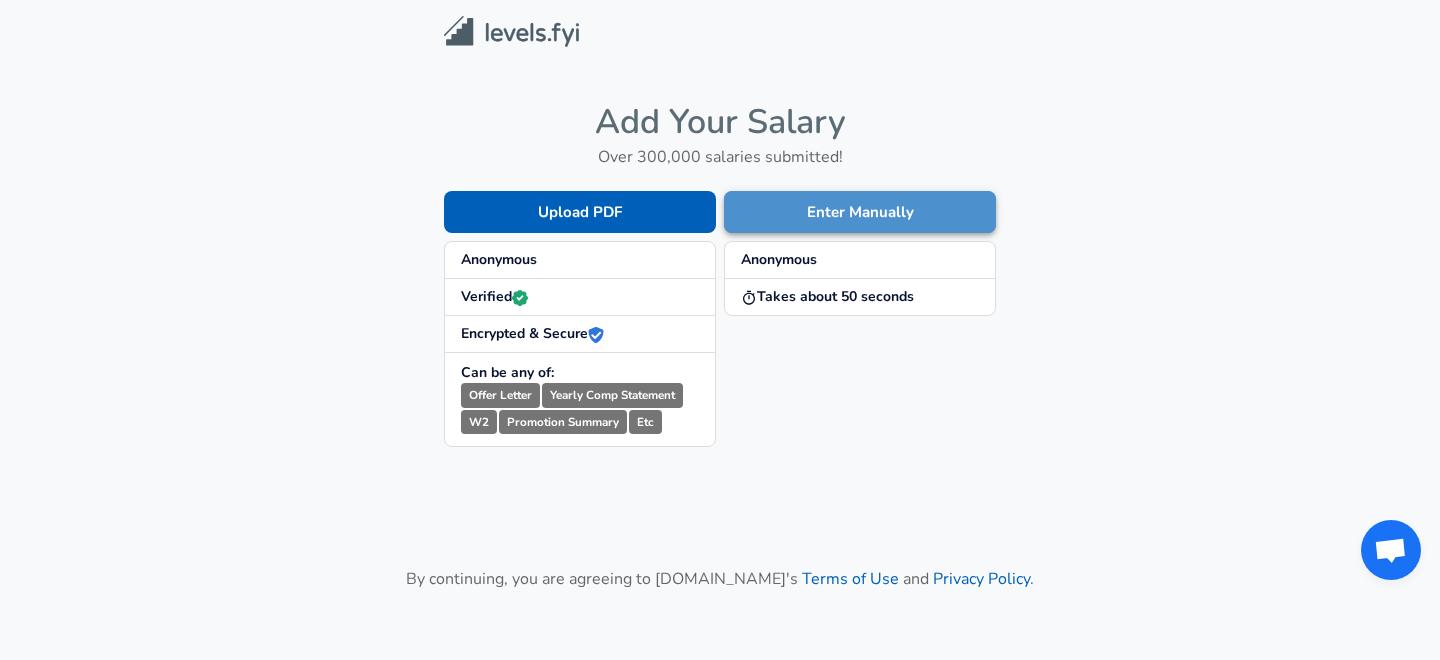 click on "Enter Manually" at bounding box center (860, 212) 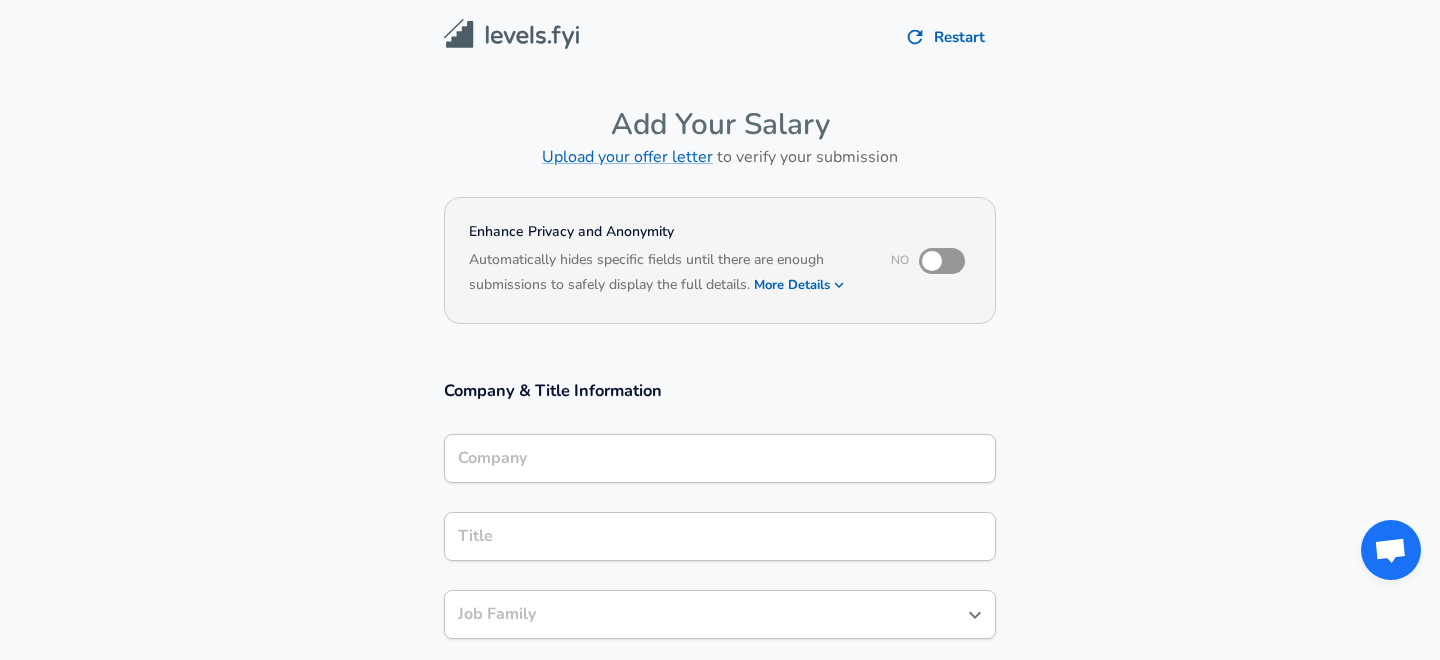 click on "Company" at bounding box center [720, 458] 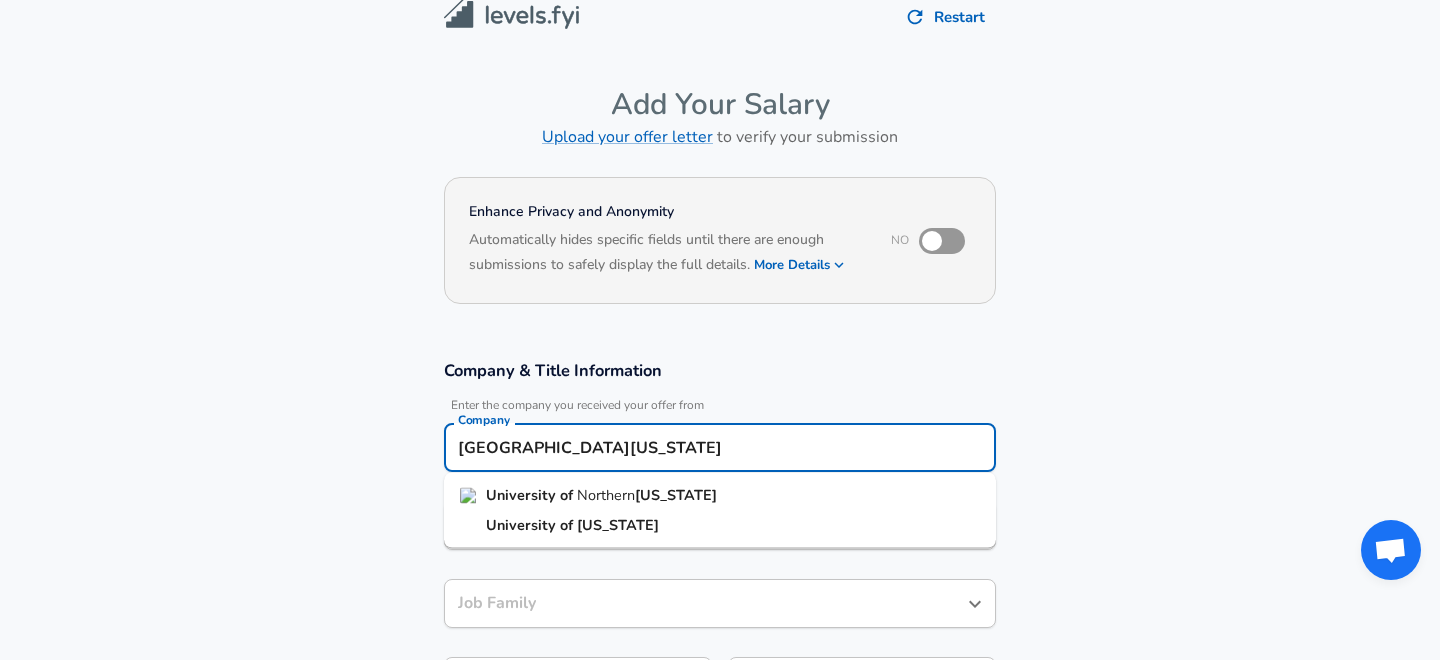 click on "University     of     Iowa" at bounding box center (720, 525) 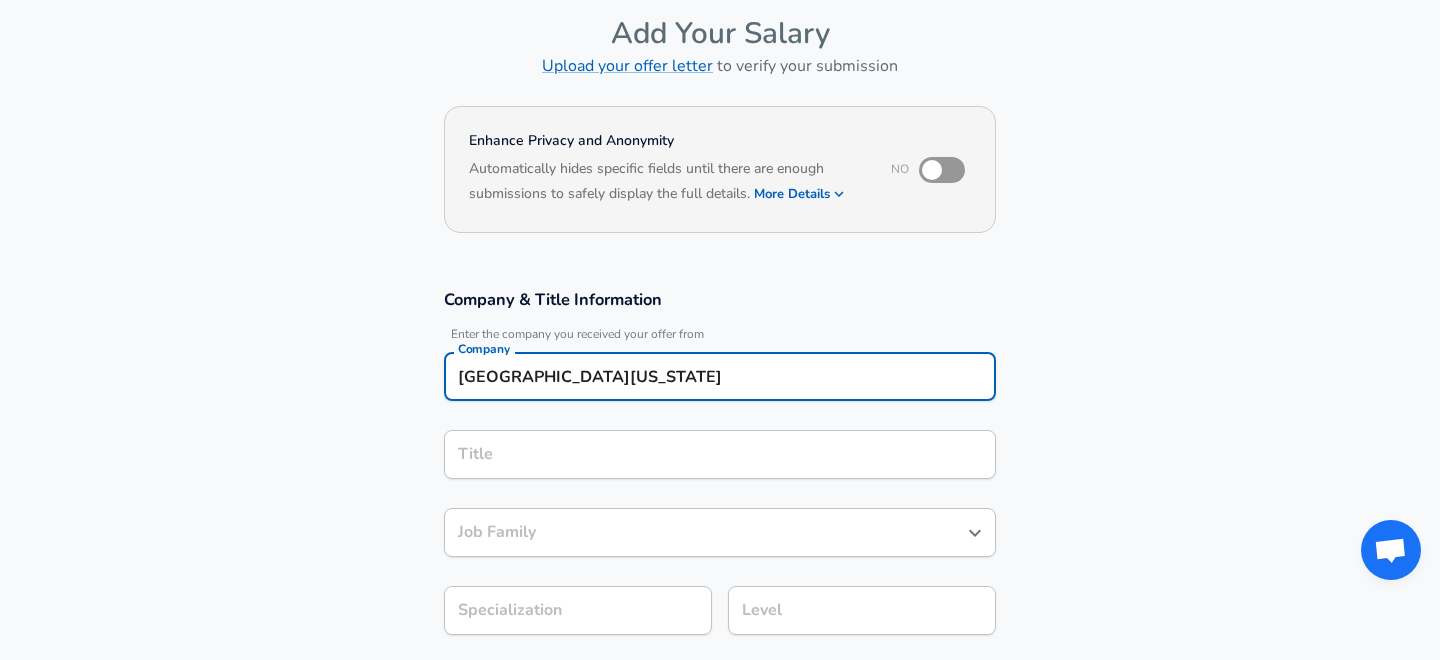 click on "Title" at bounding box center (720, 454) 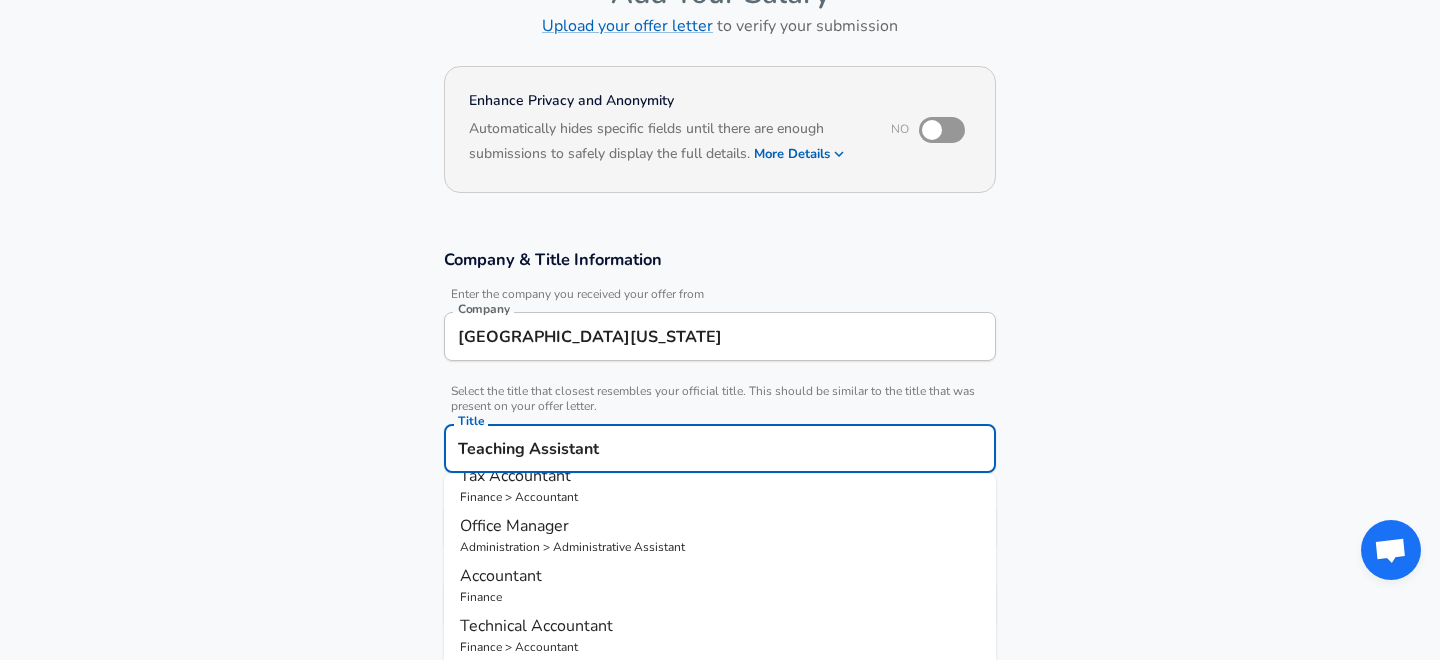scroll, scrollTop: 175, scrollLeft: 0, axis: vertical 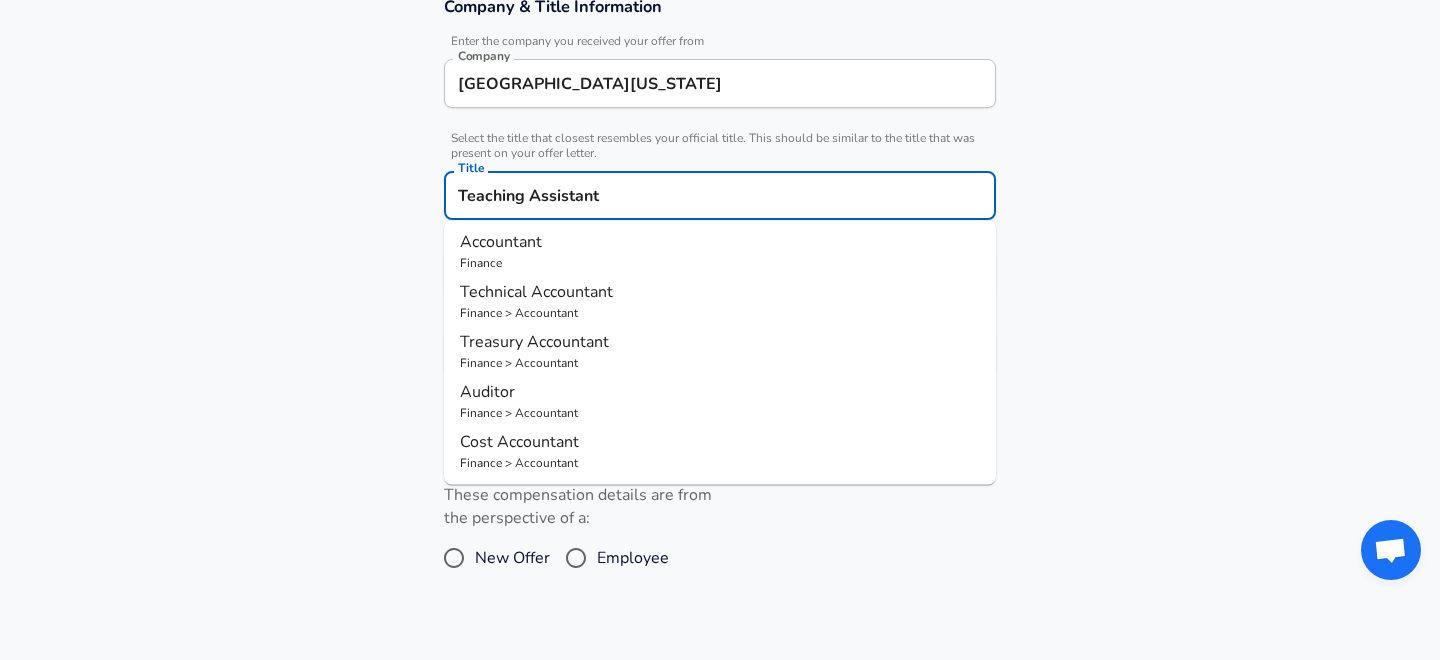 type on "Technical Accountant" 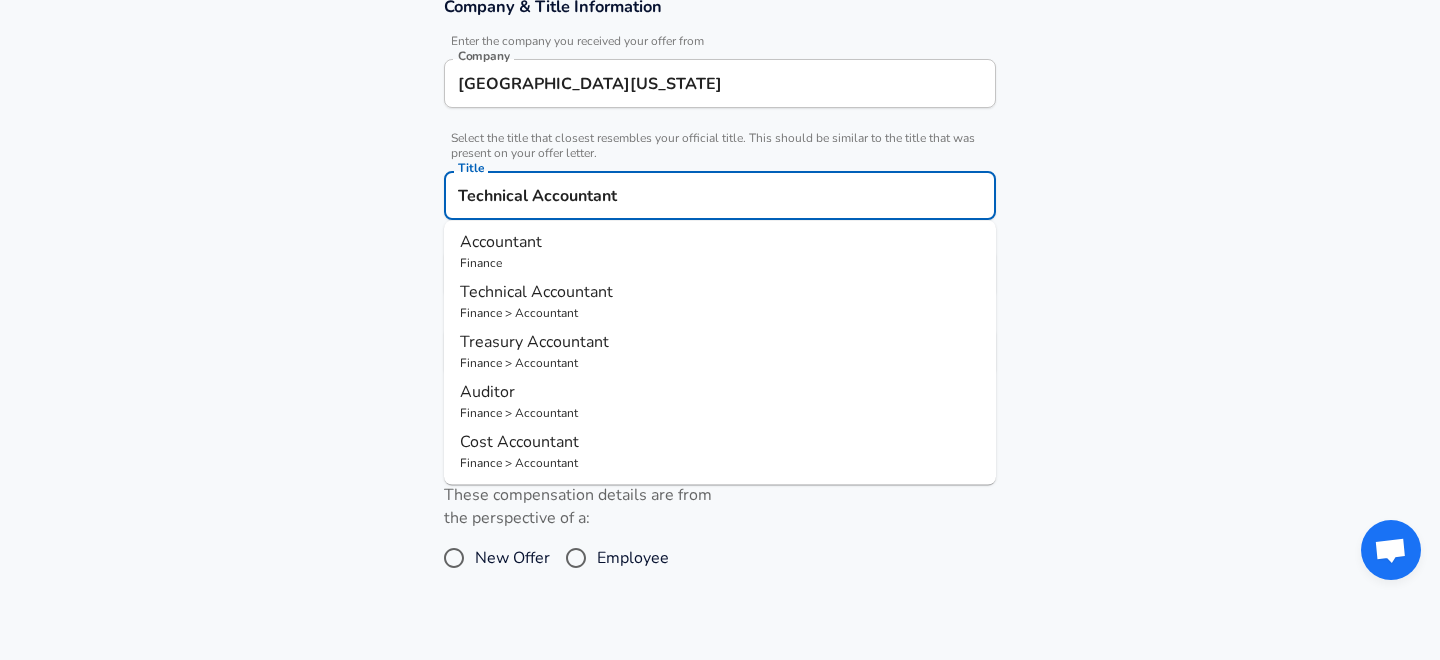 type on "Accountant" 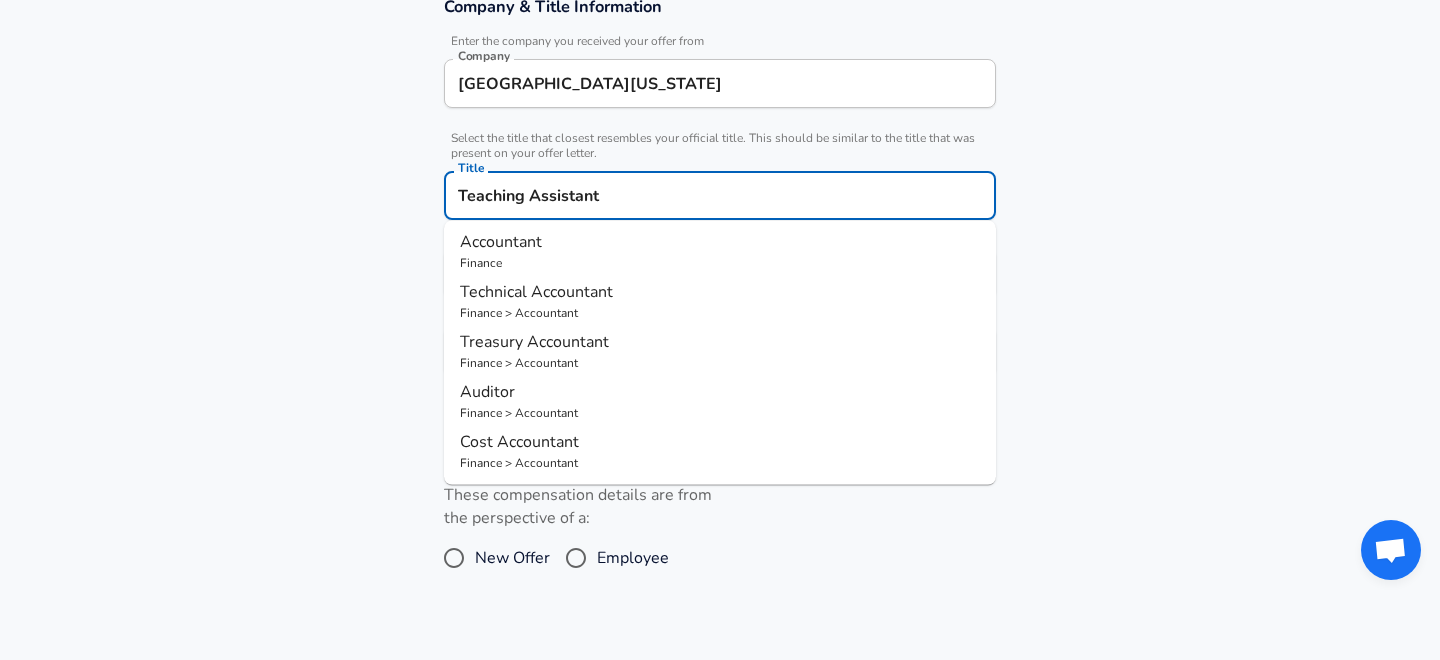 scroll, scrollTop: 0, scrollLeft: 0, axis: both 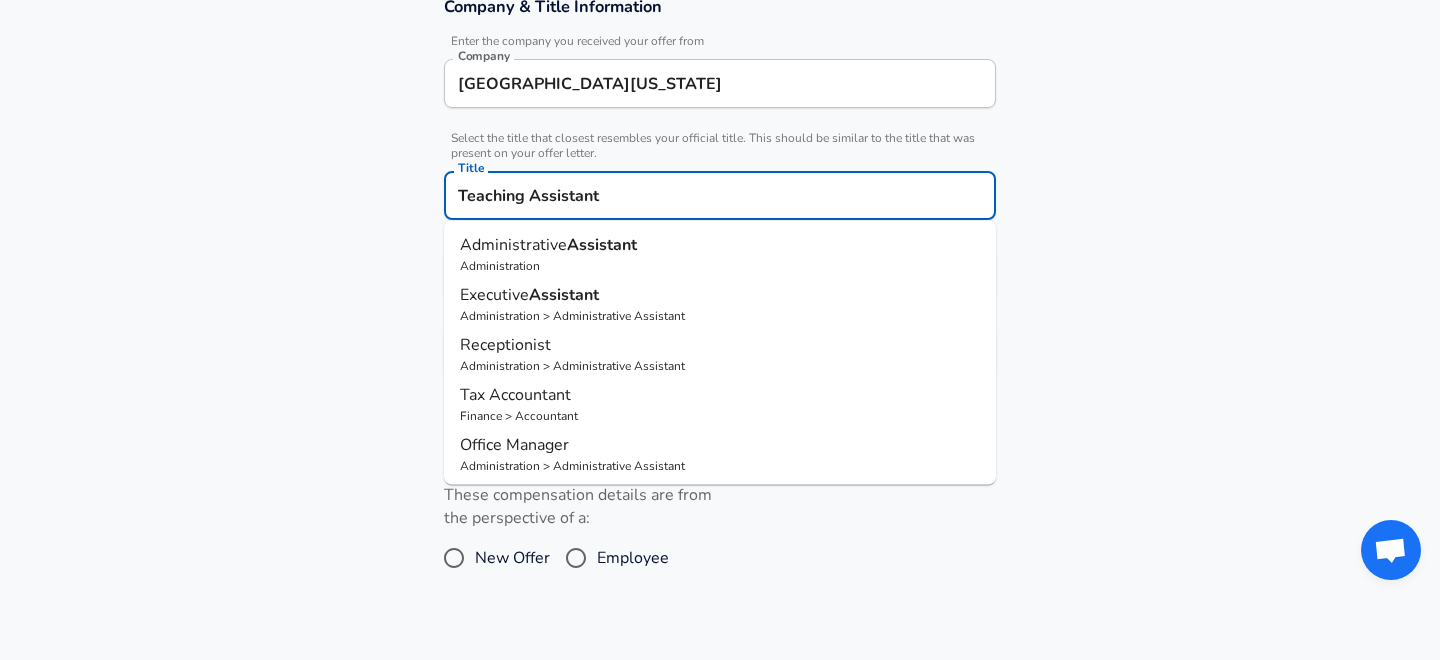 type on "Teaching" 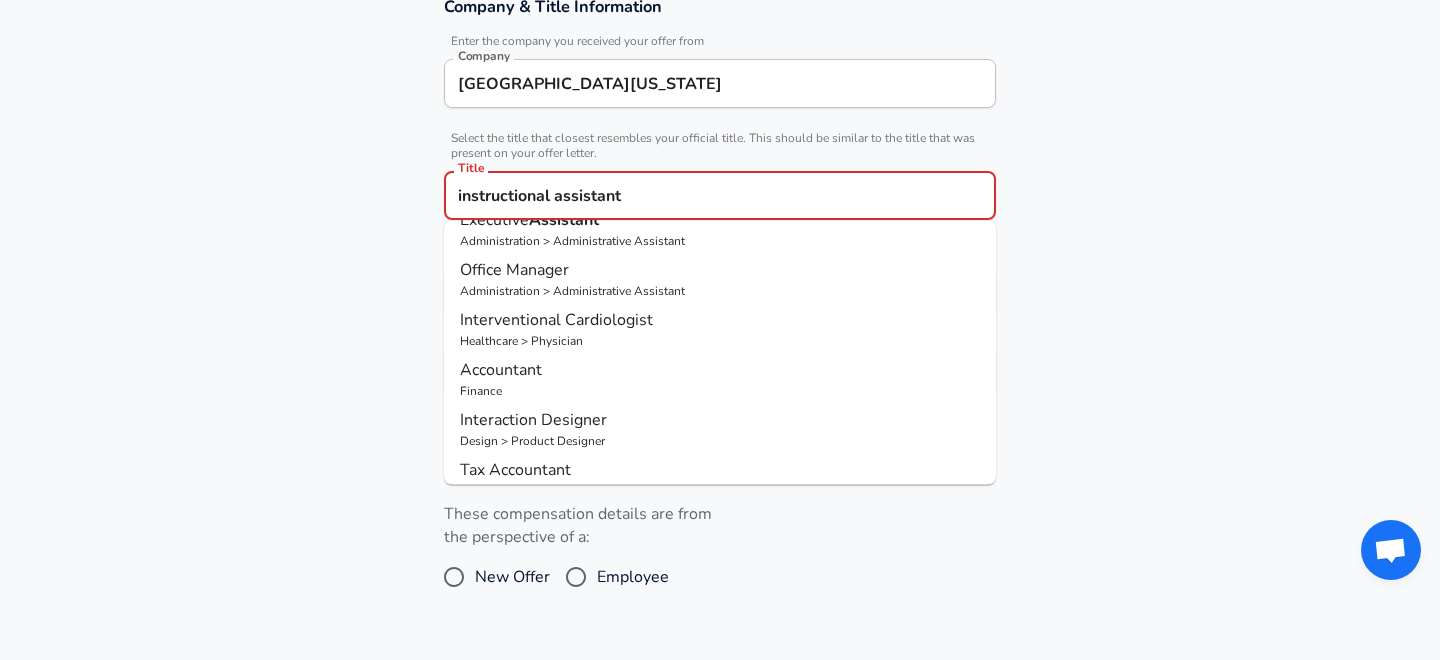 scroll, scrollTop: 136, scrollLeft: 0, axis: vertical 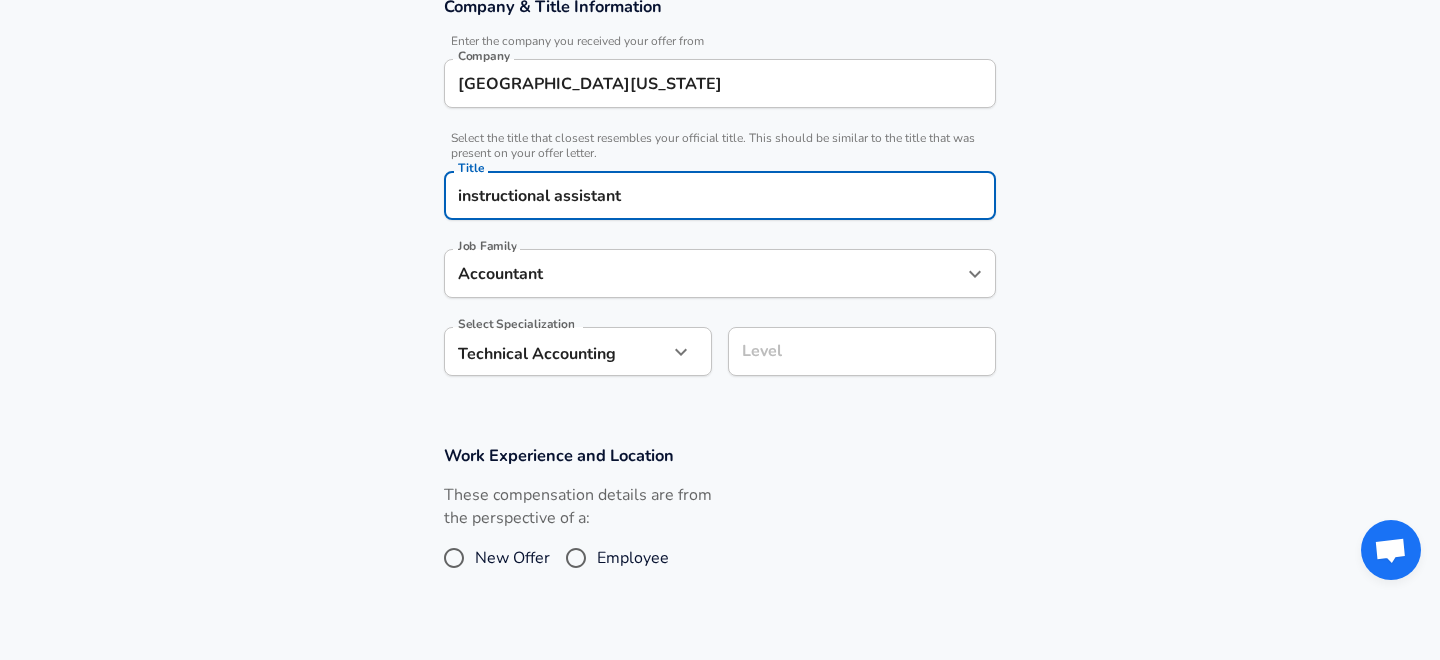 click on "instructional assistant" at bounding box center [720, 195] 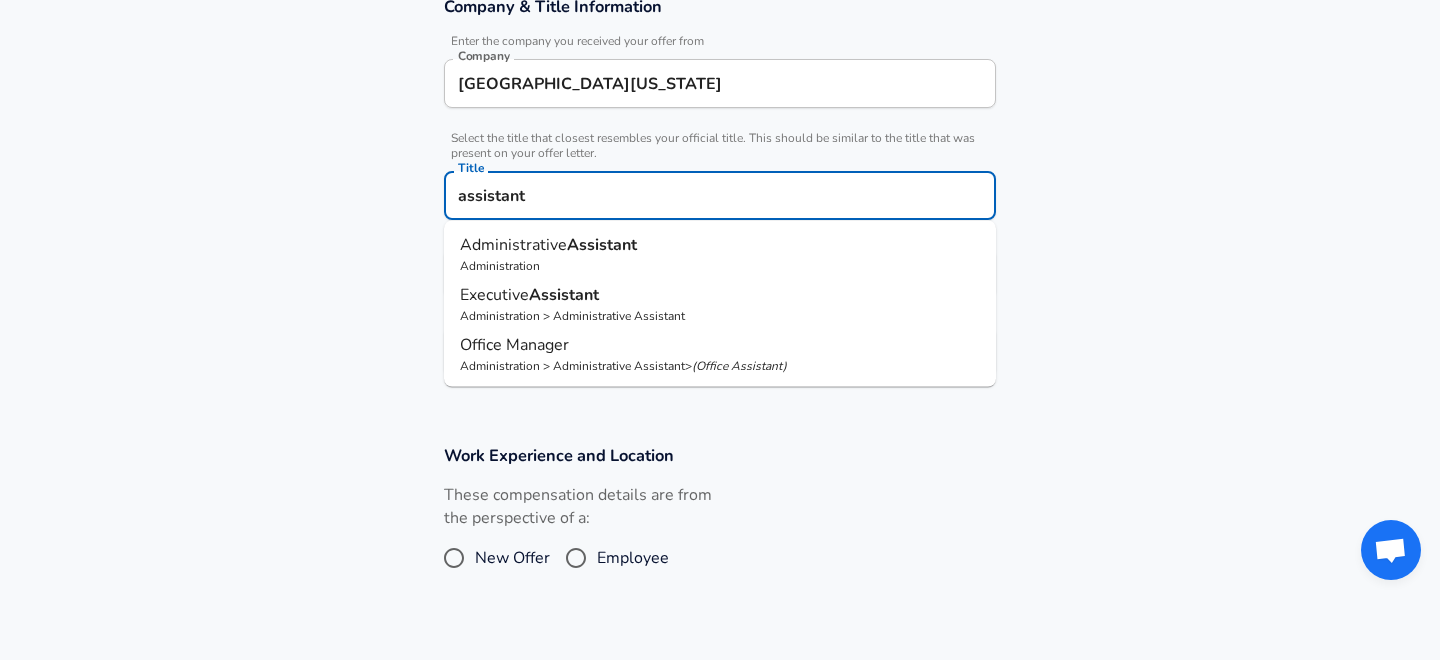 click on "Administrative  Assistant" at bounding box center [720, 245] 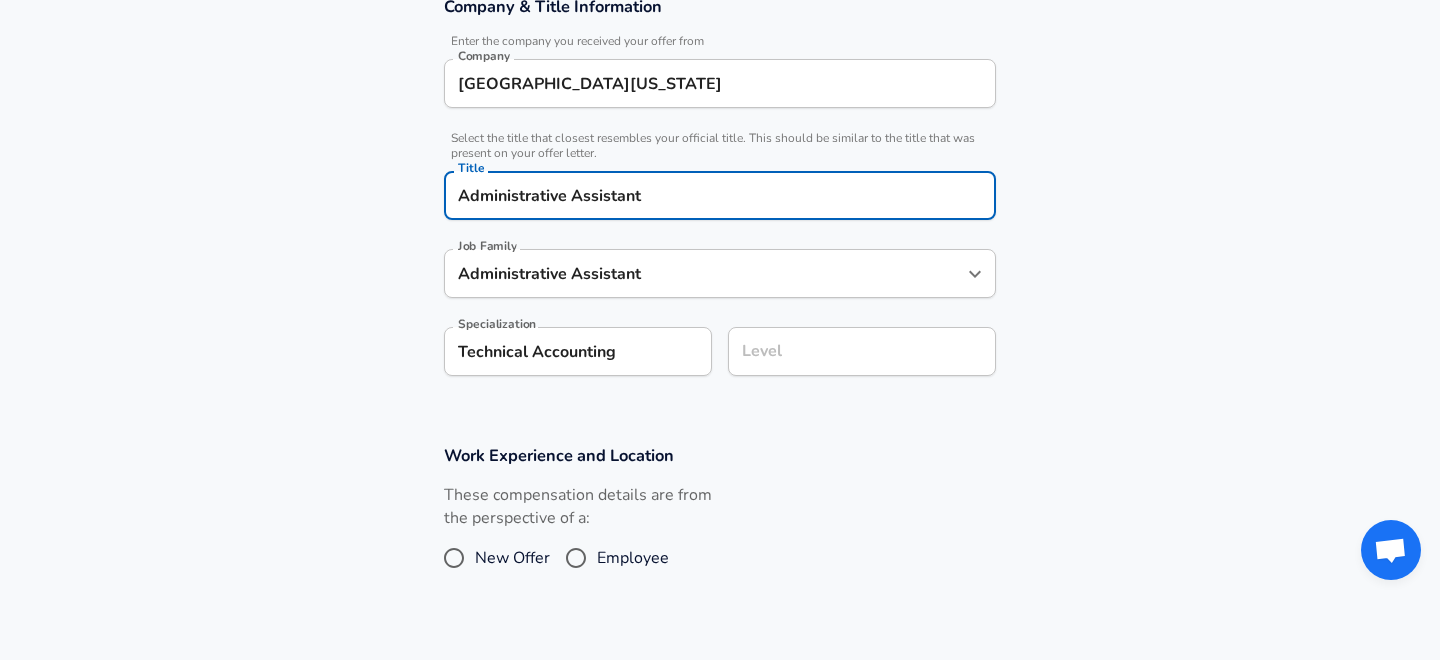 type on "Administrative Assistant" 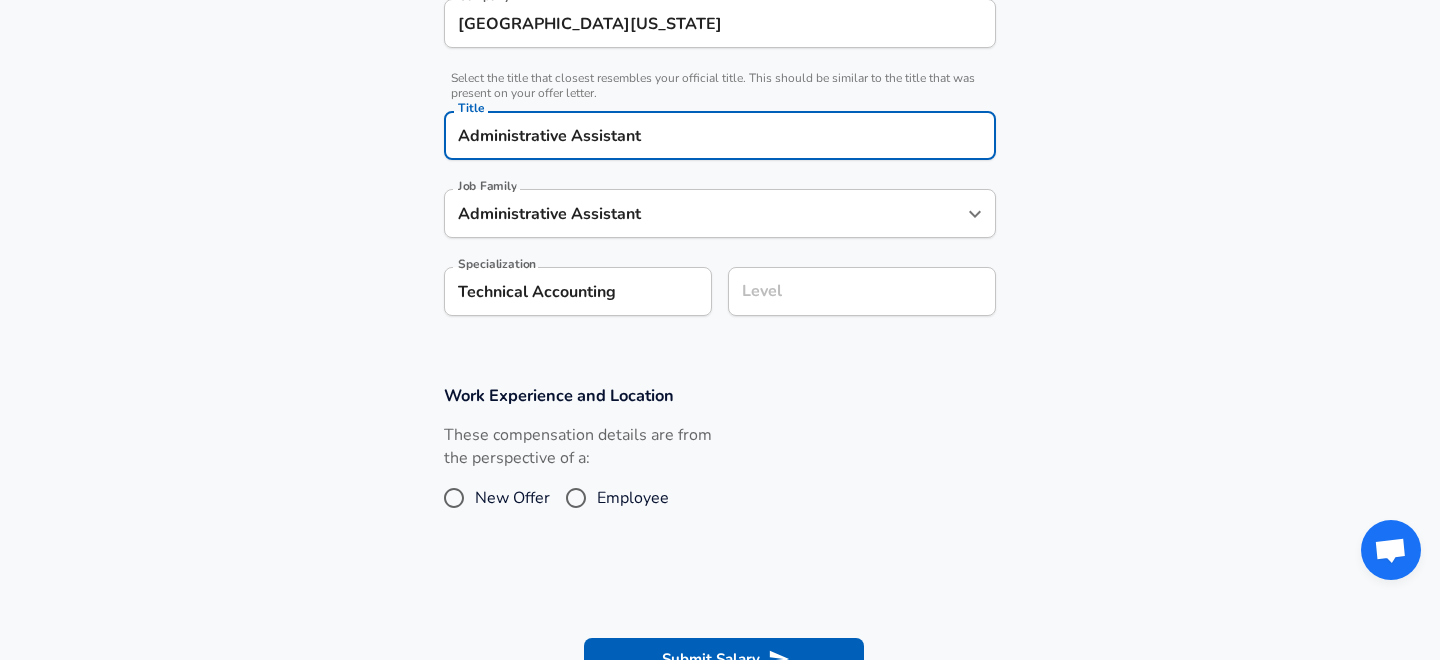 click on "Enhance Privacy and Anonymity No Automatically hides specific fields until there are enough submissions to safely display the full details.   More Details Based on your submission and the data points that we have already collected, we will automatically hide and anonymize specific fields if there aren't enough data points to remain sufficiently anonymous. Company & Title Information   Enter the company you received your offer from Company University of Iowa Company   Select the title that closest resembles your official title. This should be similar to the title that was present on your offer letter. Title Administrative Assistant Title Job Family Administrative Assistant Job Family Specialization Technical Accounting Specialization Level Level Work Experience and Location These compensation details are from the perspective of a: New Offer Employee Submit Salary" at bounding box center [720, 229] 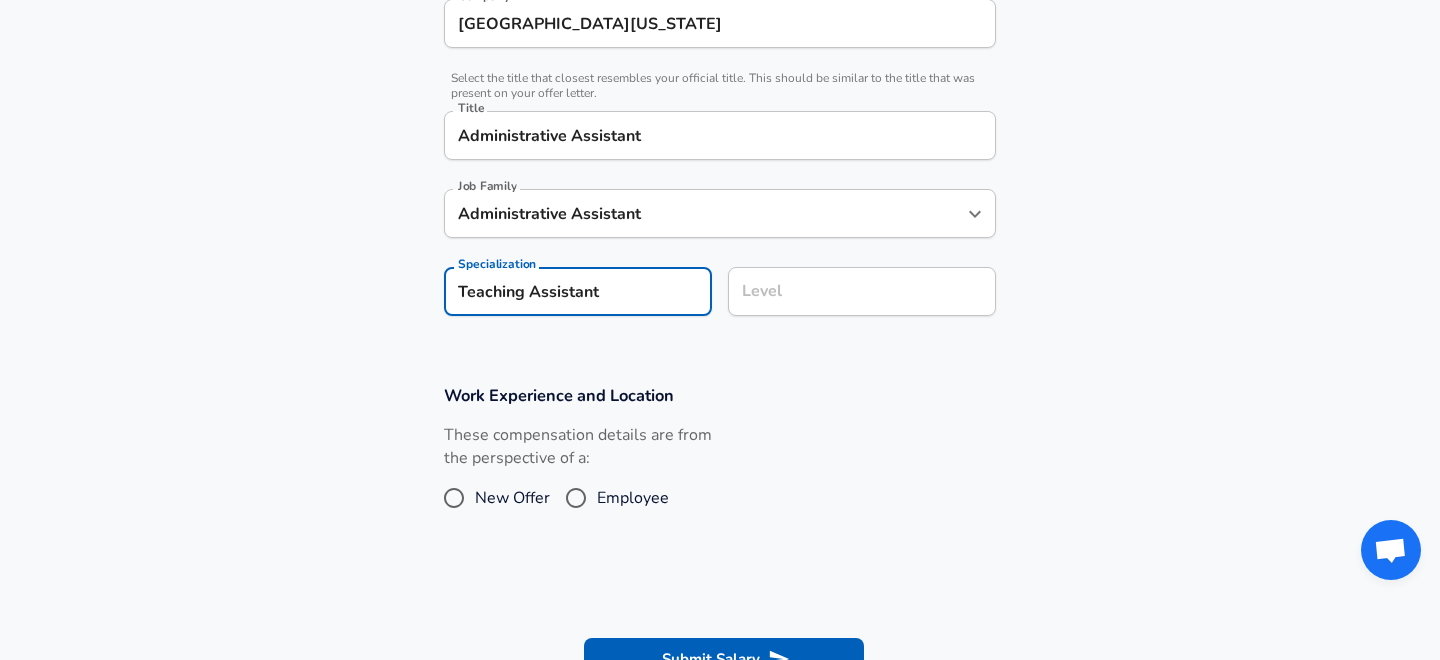 type on "Teaching Assistant" 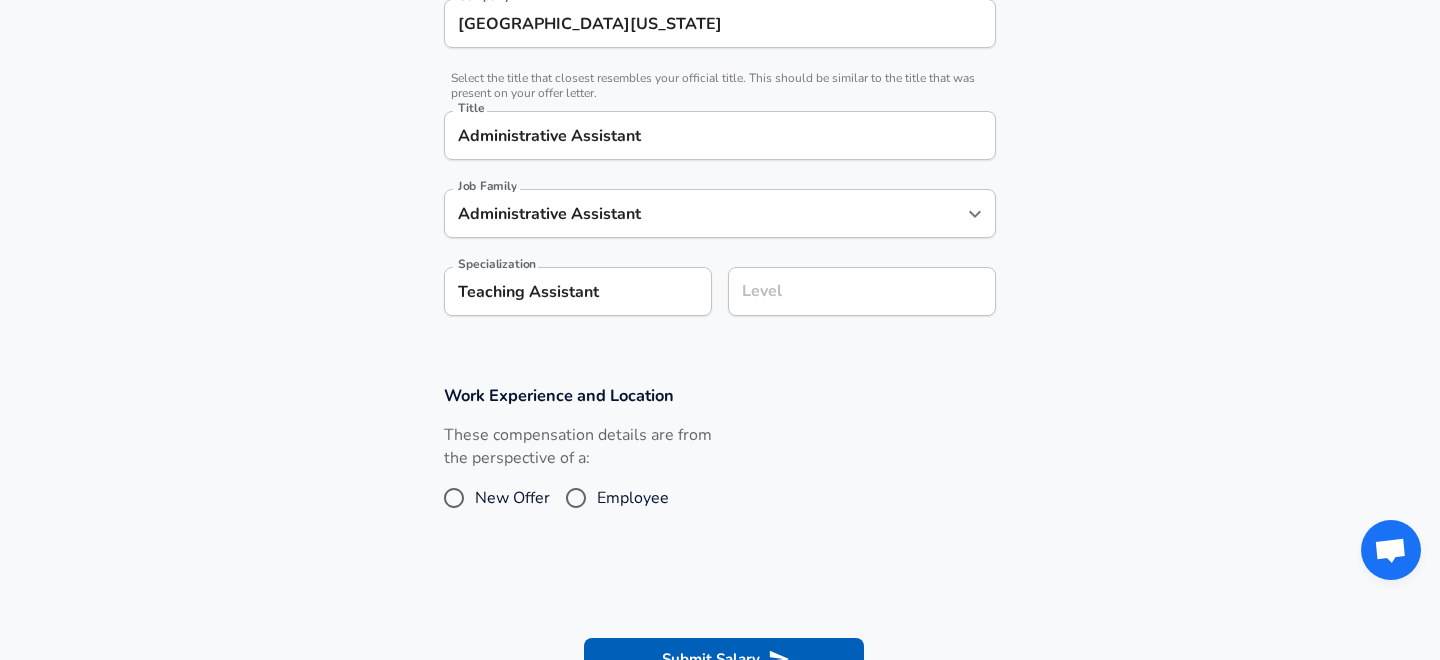 click on "Employee" at bounding box center (633, 498) 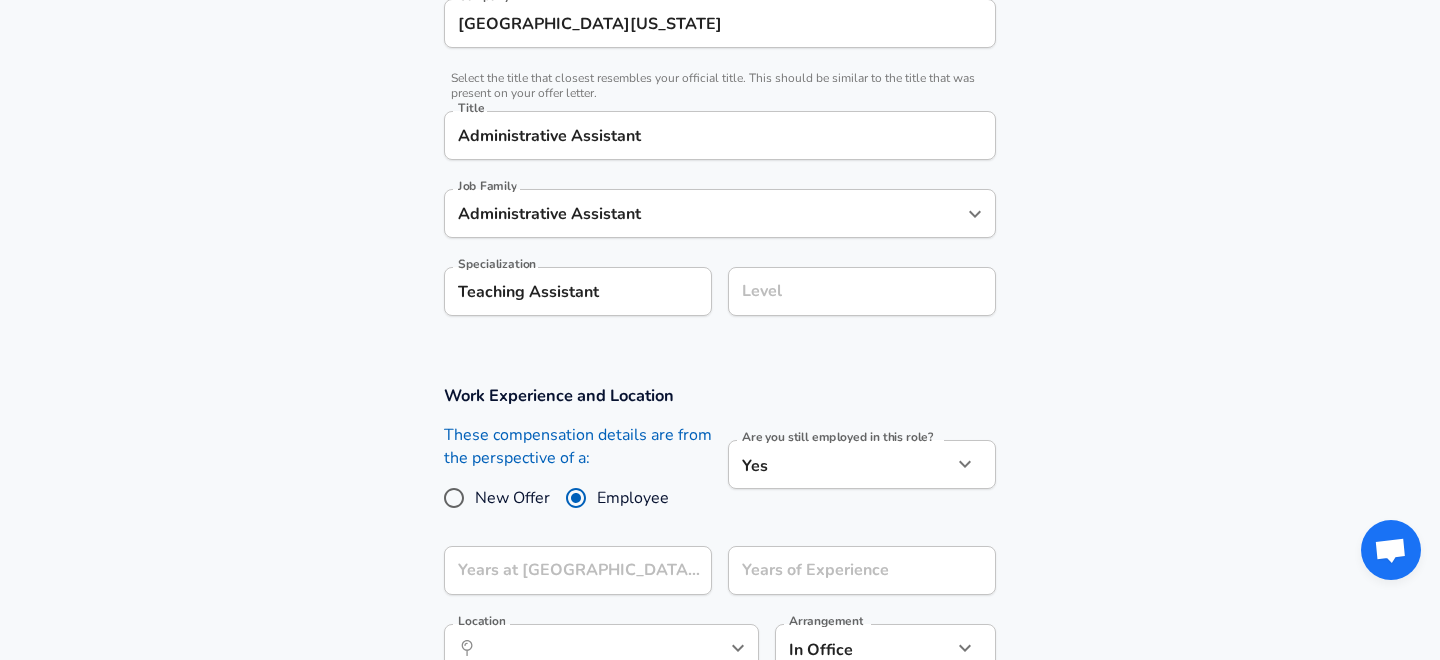 scroll, scrollTop: 523, scrollLeft: 0, axis: vertical 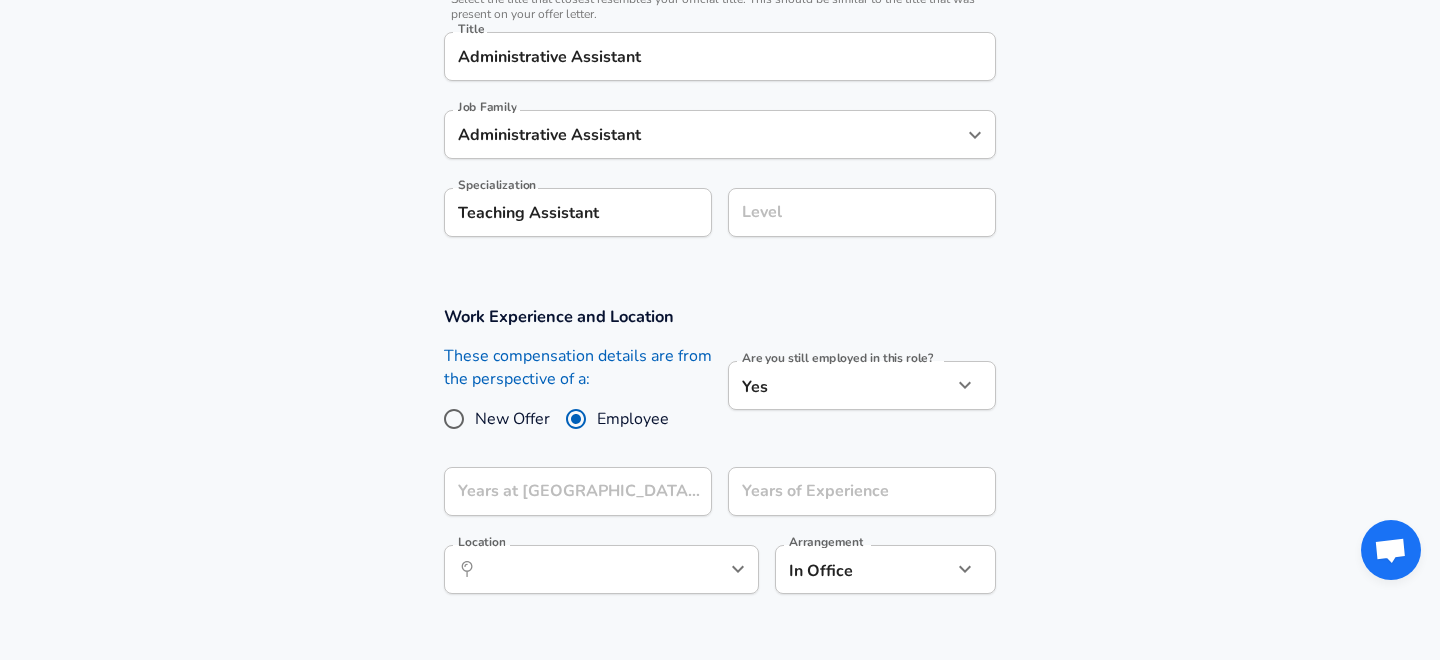 click on "Restart Add Your Salary Upload your offer letter   to verify your submission Enhance Privacy and Anonymity No Automatically hides specific fields until there are enough submissions to safely display the full details.   More Details Based on your submission and the data points that we have already collected, we will automatically hide and anonymize specific fields if there aren't enough data points to remain sufficiently anonymous. Company & Title Information   Enter the company you received your offer from Company University of Iowa Company   Select the title that closest resembles your official title. This should be similar to the title that was present on your offer letter. Title Administrative Assistant Title Job Family Administrative Assistant Job Family Specialization Teaching Assistant Specialization Level Level Work Experience and Location These compensation details are from the perspective of a: New Offer Employee Are you still employed in this role? Yes yes Are you still employed in this role? ​" at bounding box center (720, -193) 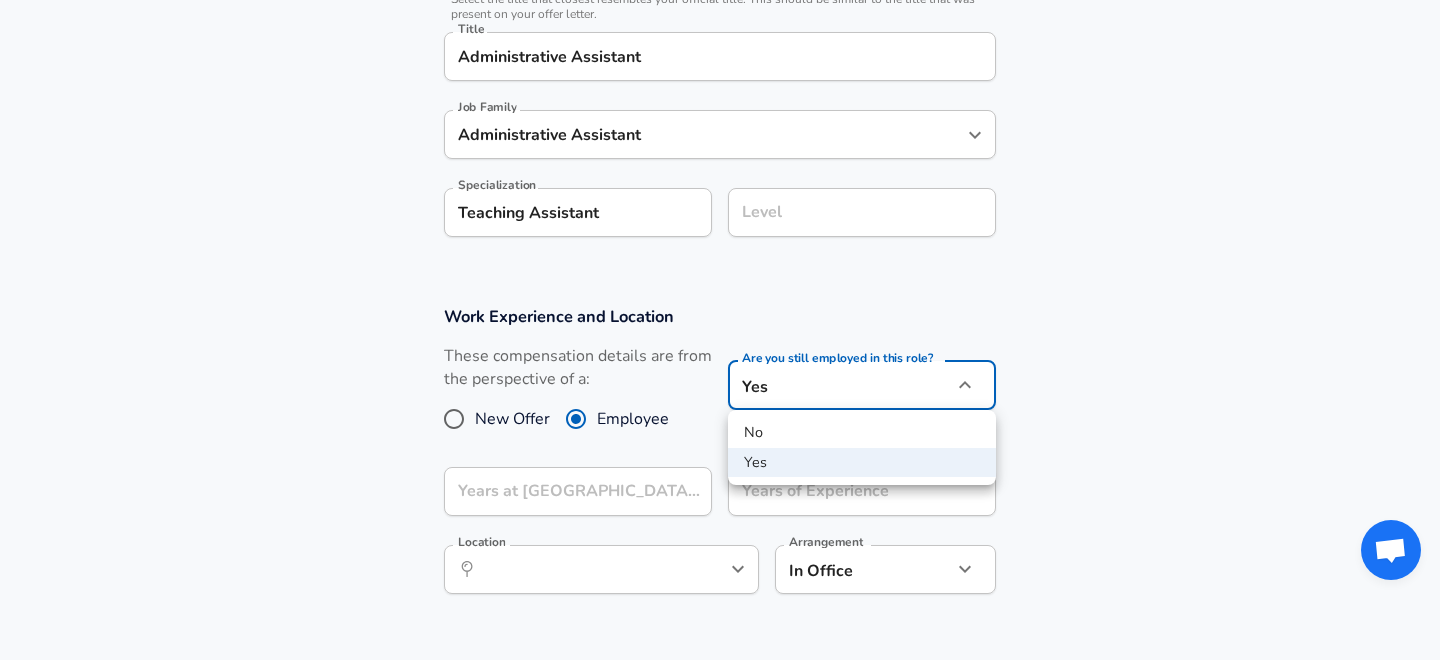 click on "No" at bounding box center [862, 433] 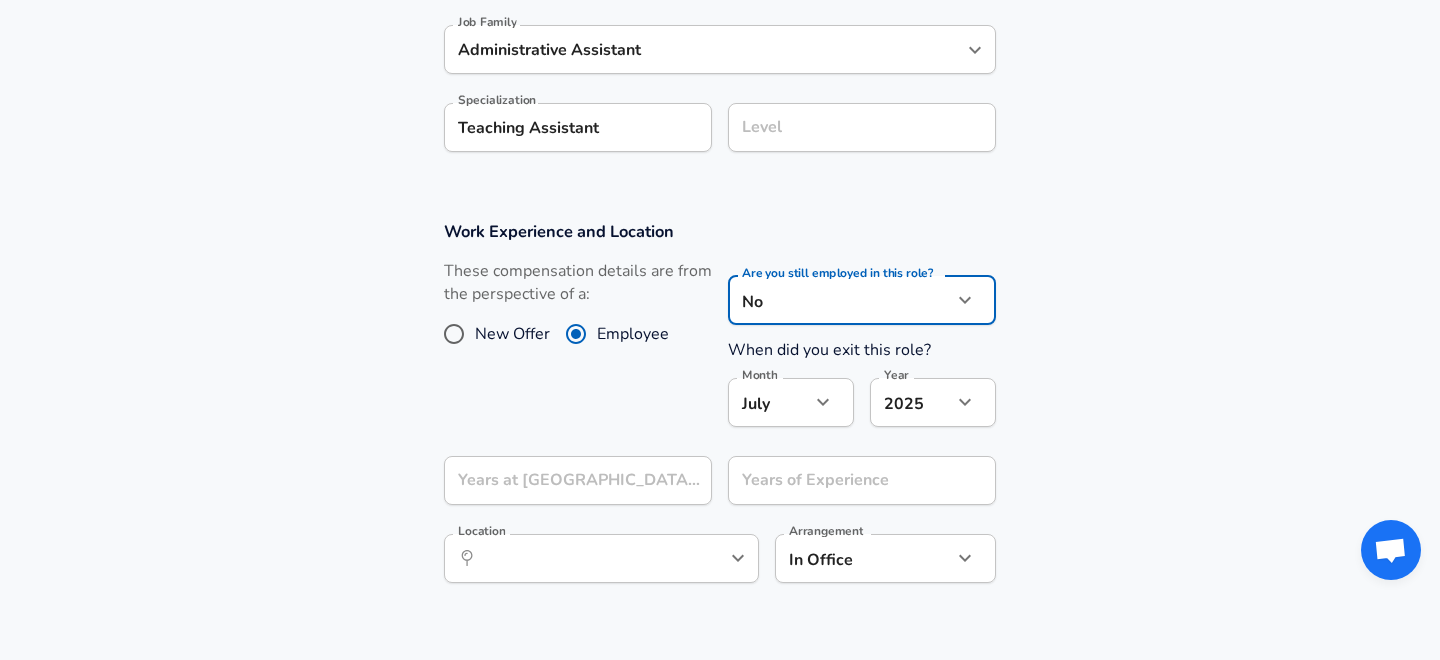 scroll, scrollTop: 612, scrollLeft: 0, axis: vertical 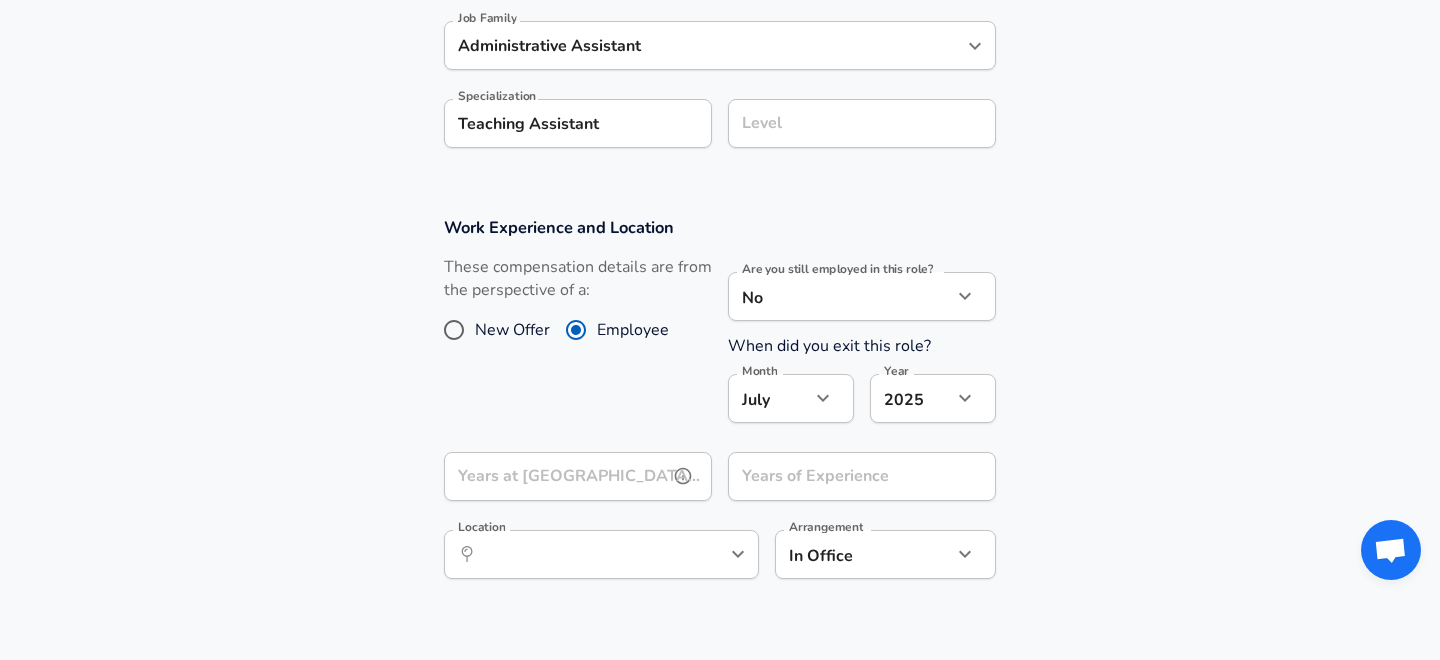 click on "Years at University of Iowa" at bounding box center (556, 476) 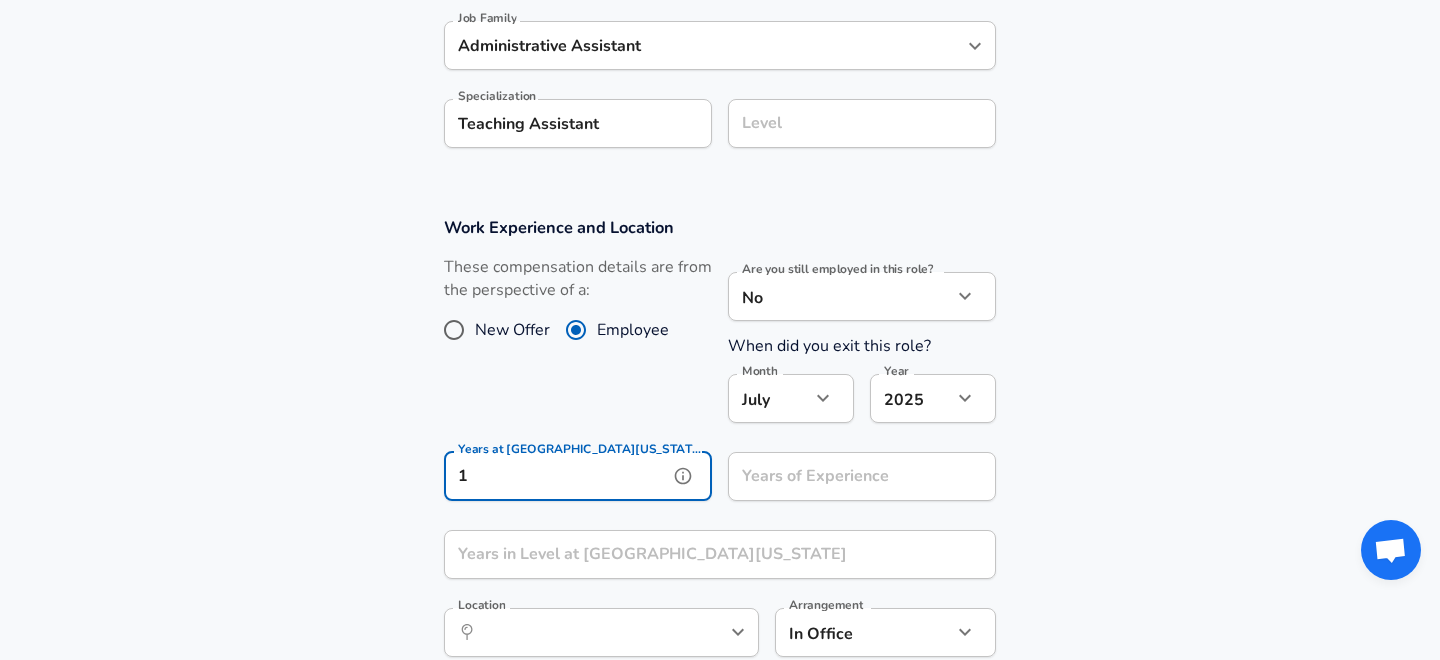 type on "1" 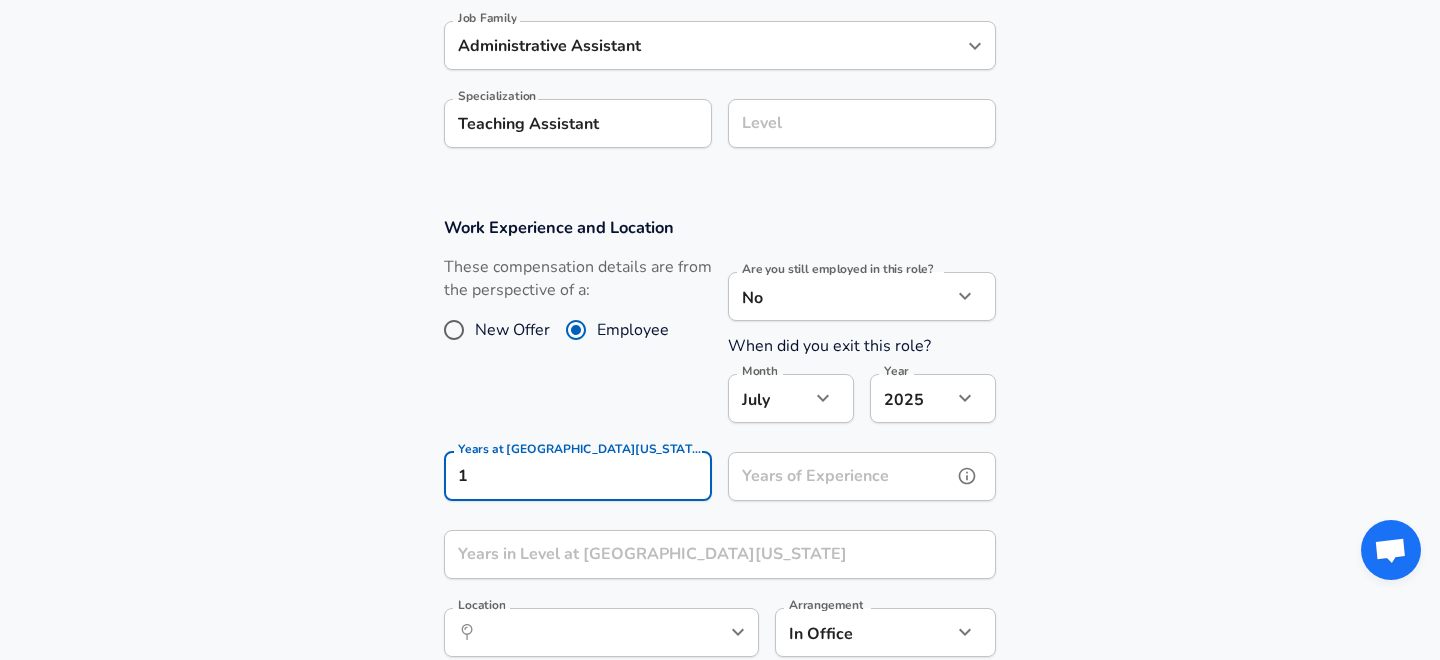 click on "Years of Experience Years of Experience" at bounding box center [862, 479] 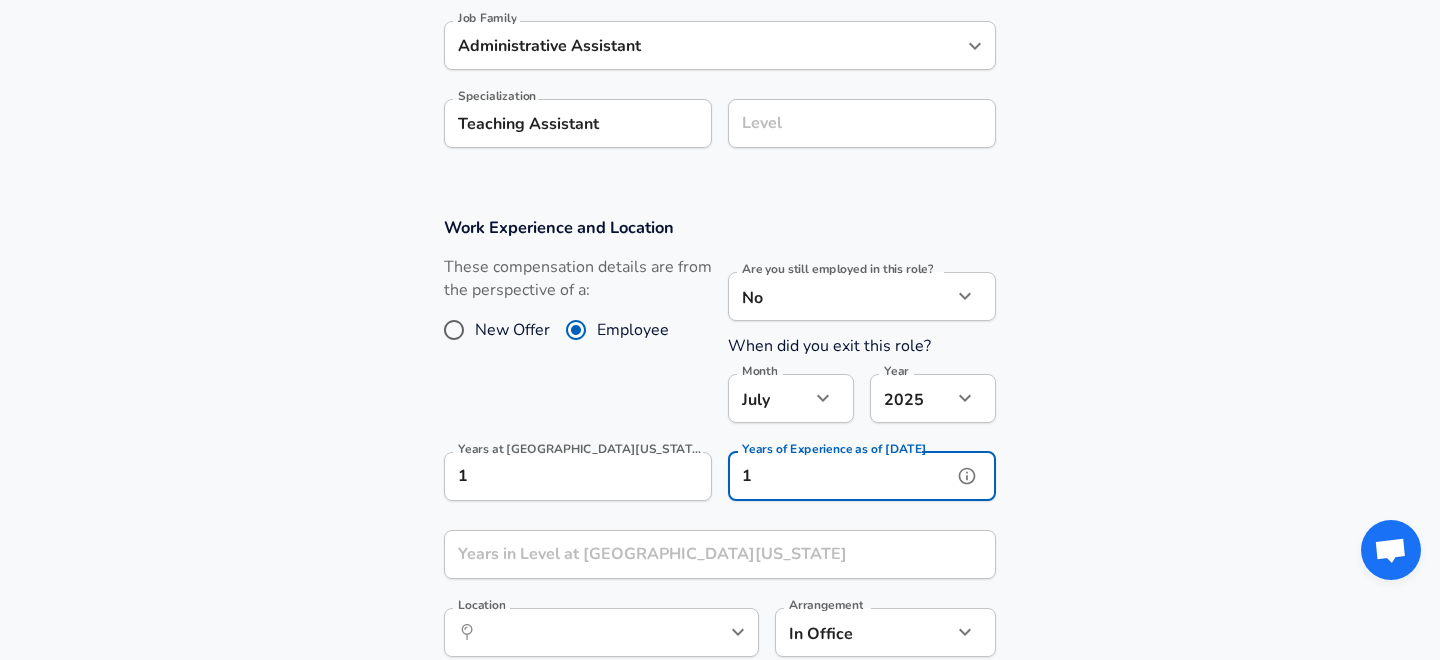 type on "1" 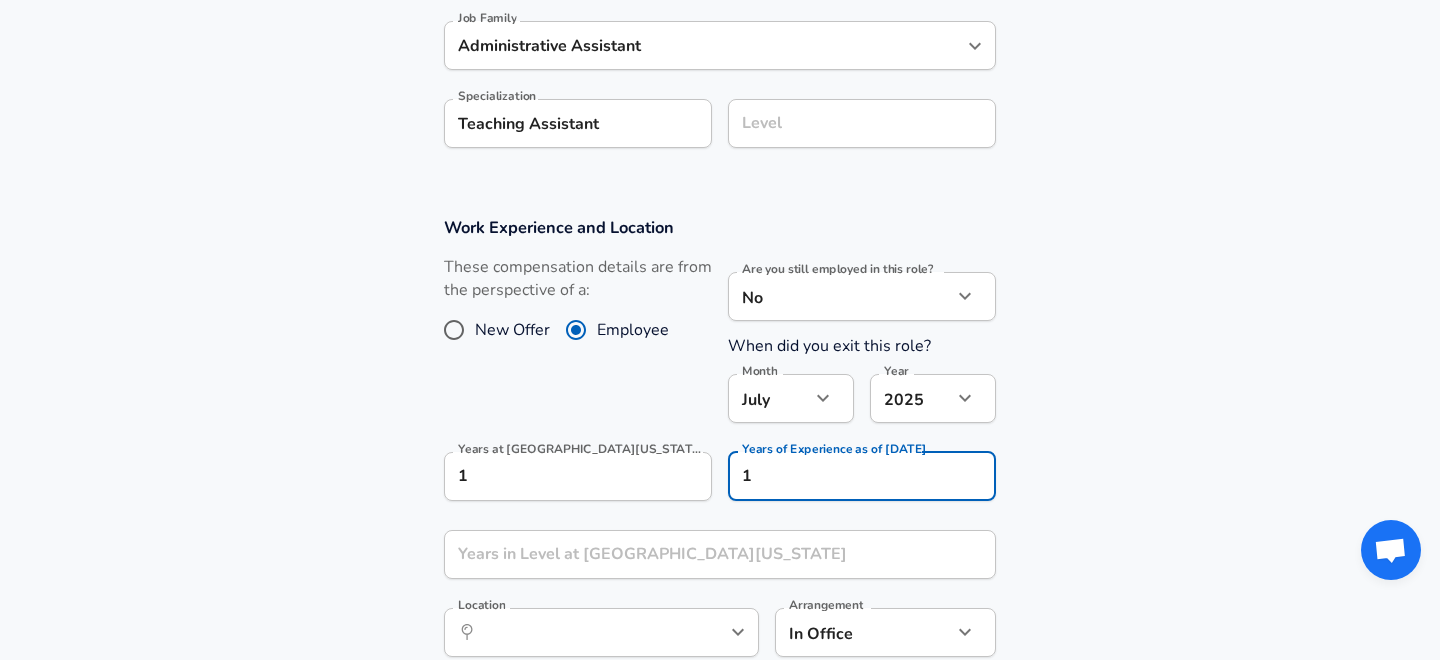 click on "Work Experience and Location These compensation details are from the perspective of a: New Offer Employee Are you still employed in this role? No no Are you still employed in this role? When did you exit this role? Month July 7 Month Year 2025 2025 Year Years at University of Iowa as of July 2025 1 Years at University of Iowa as of July 2025 Years of Experience as of July 2025 1 Years of Experience as of July 2025 Years in Level at University of Iowa Years in Level at University of Iowa Location ​ Location Arrangement In Office office Arrangement" at bounding box center (720, 443) 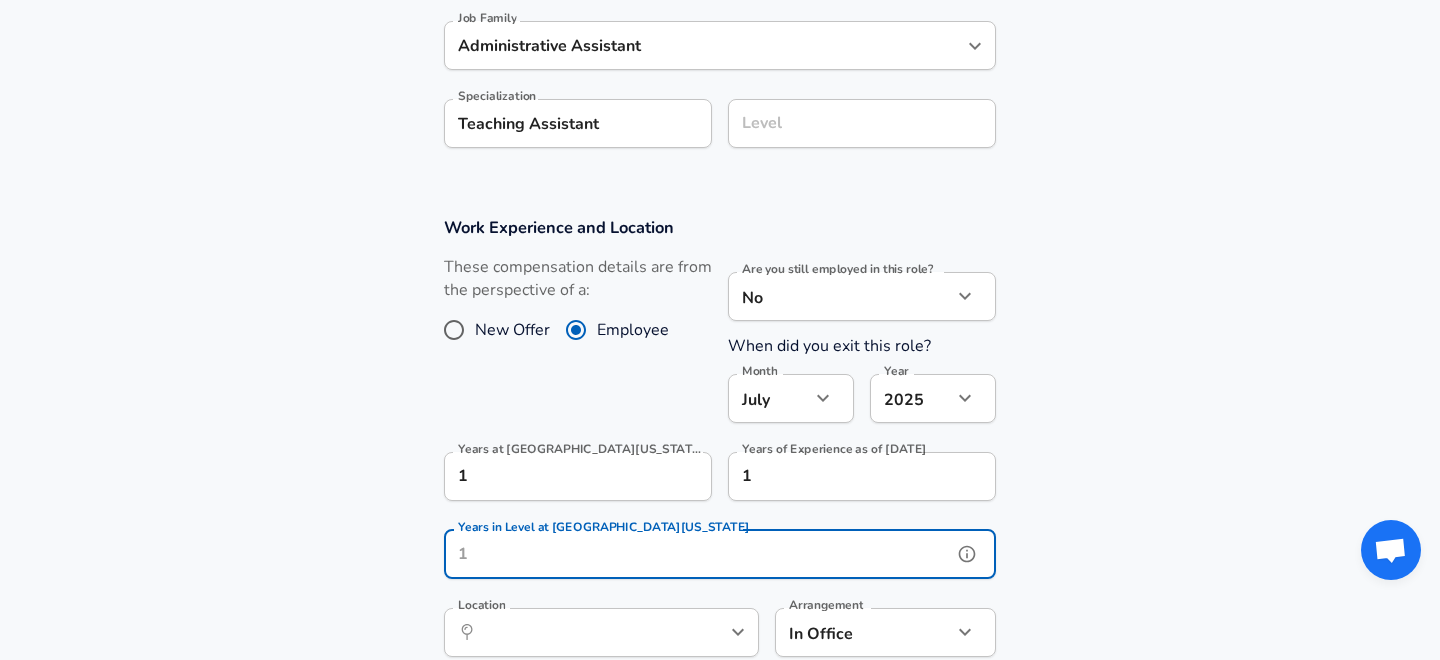 click on "Years in Level at University of Iowa" at bounding box center [698, 554] 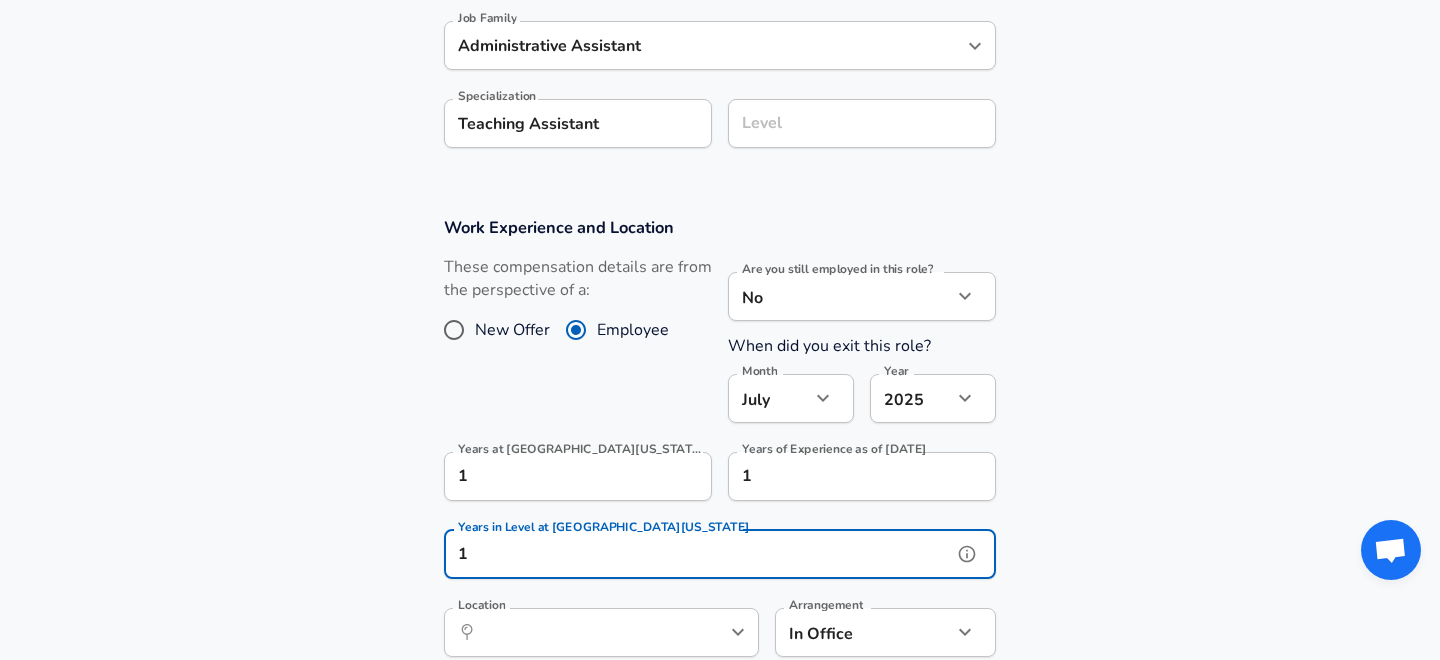 click on "​ Location" at bounding box center (601, 632) 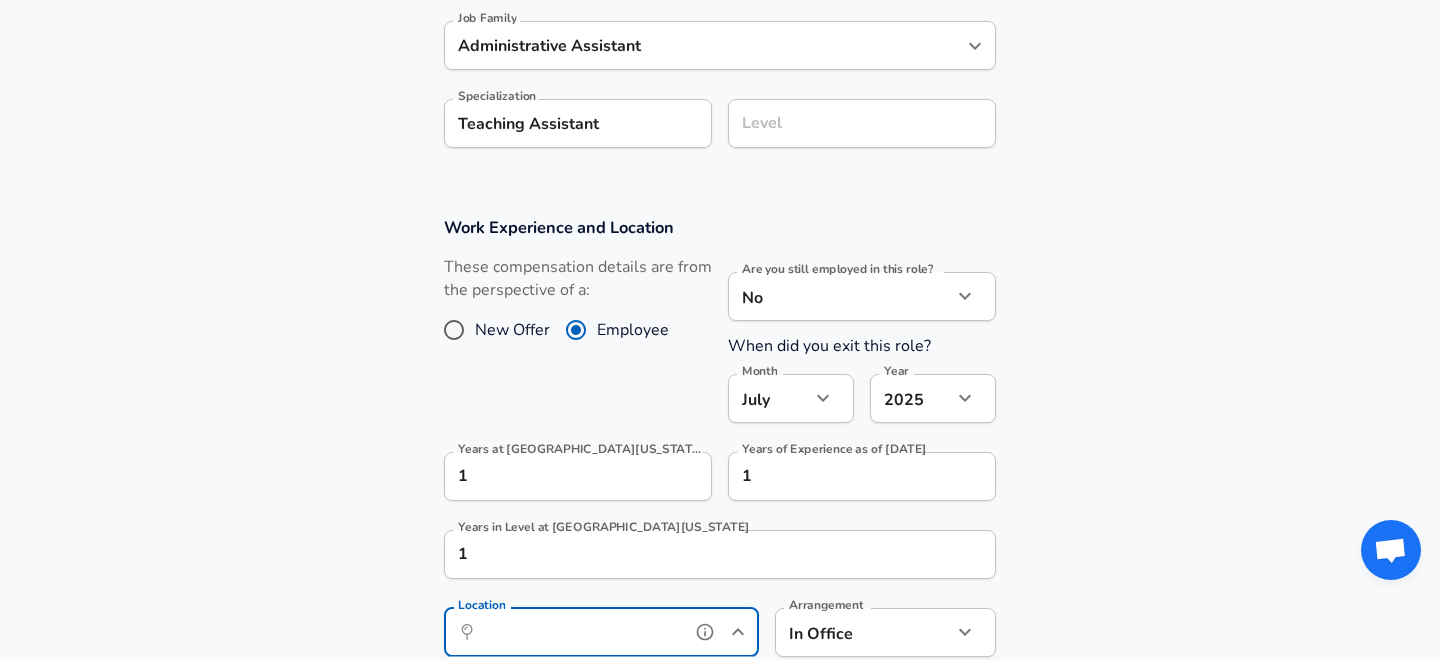 scroll, scrollTop: 0, scrollLeft: 0, axis: both 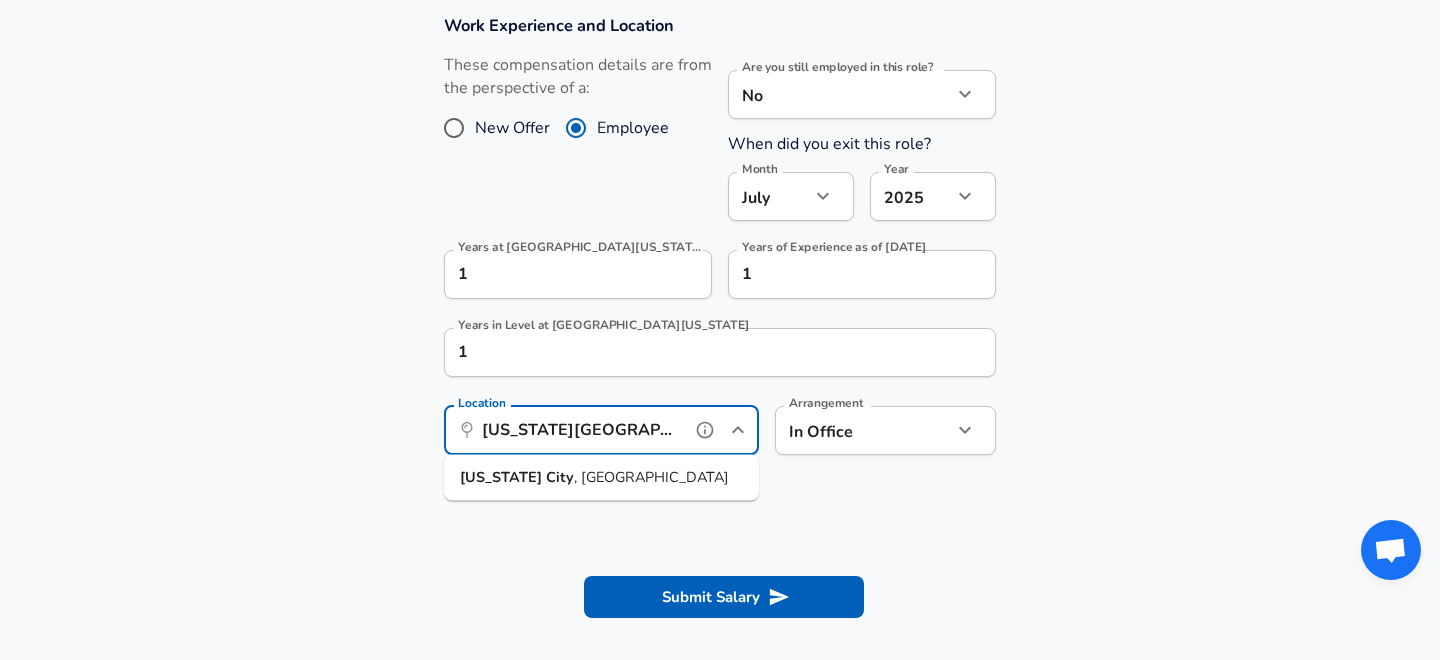 click on "Iowa     City , IA" at bounding box center (601, 478) 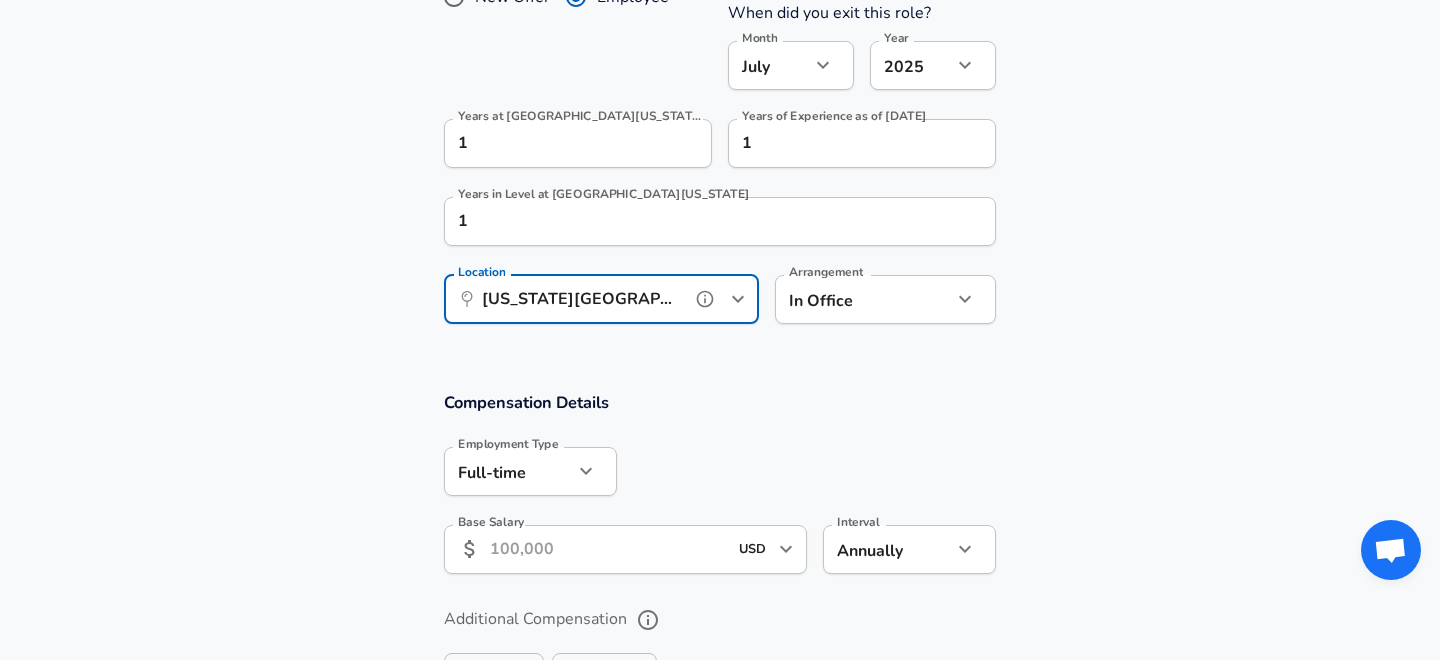 scroll, scrollTop: 965, scrollLeft: 0, axis: vertical 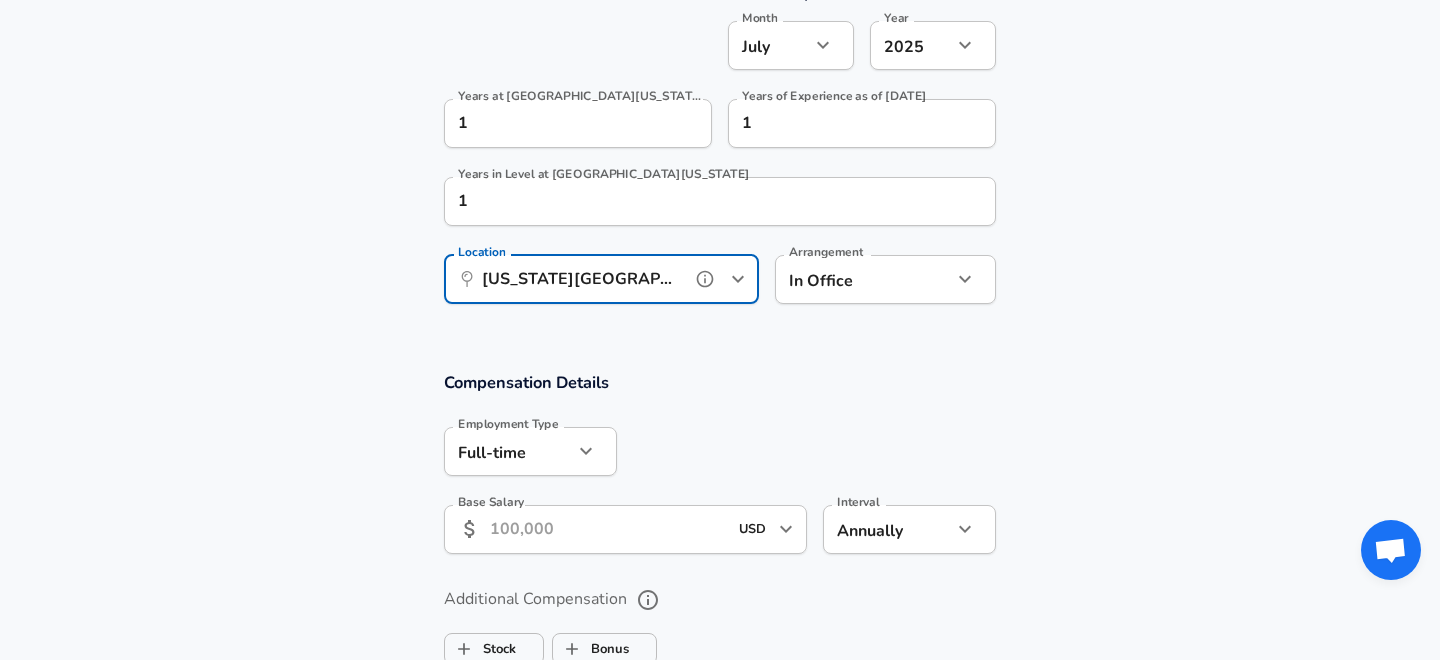 type on "Iowa City, IA" 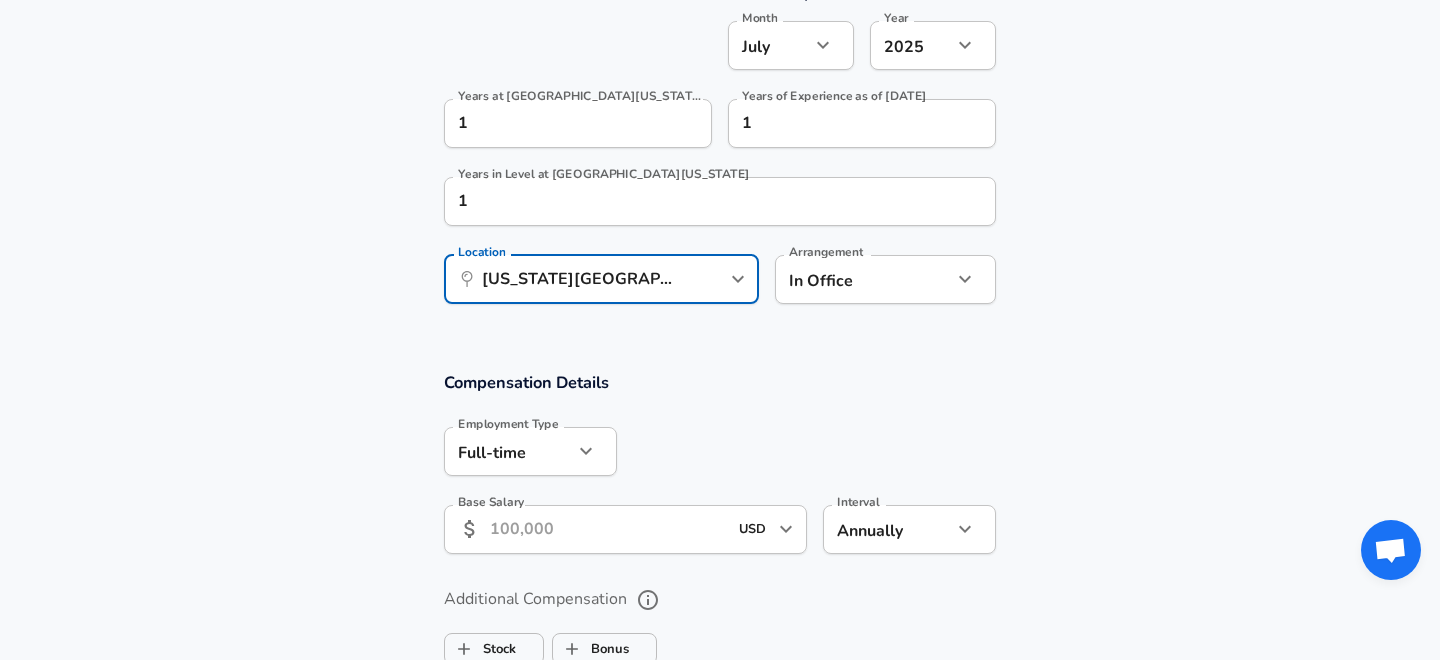 click at bounding box center [586, 451] 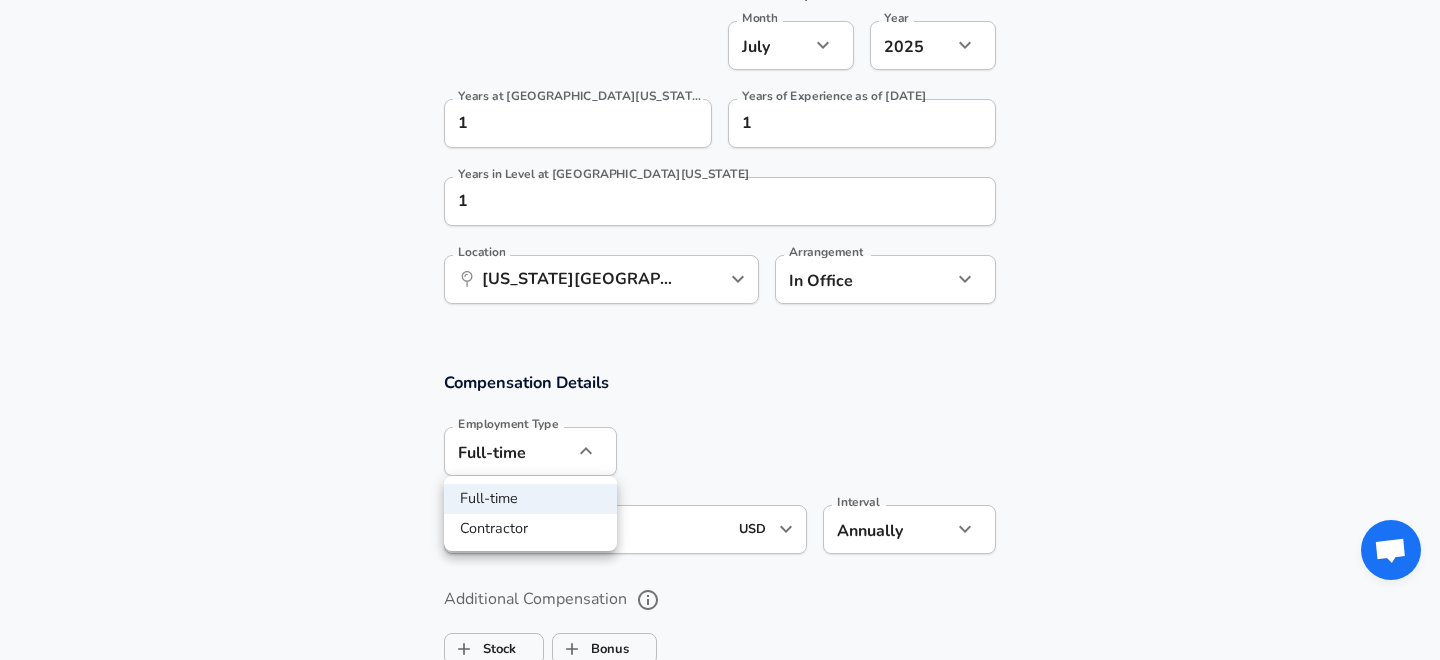 click on "Contractor" at bounding box center (530, 529) 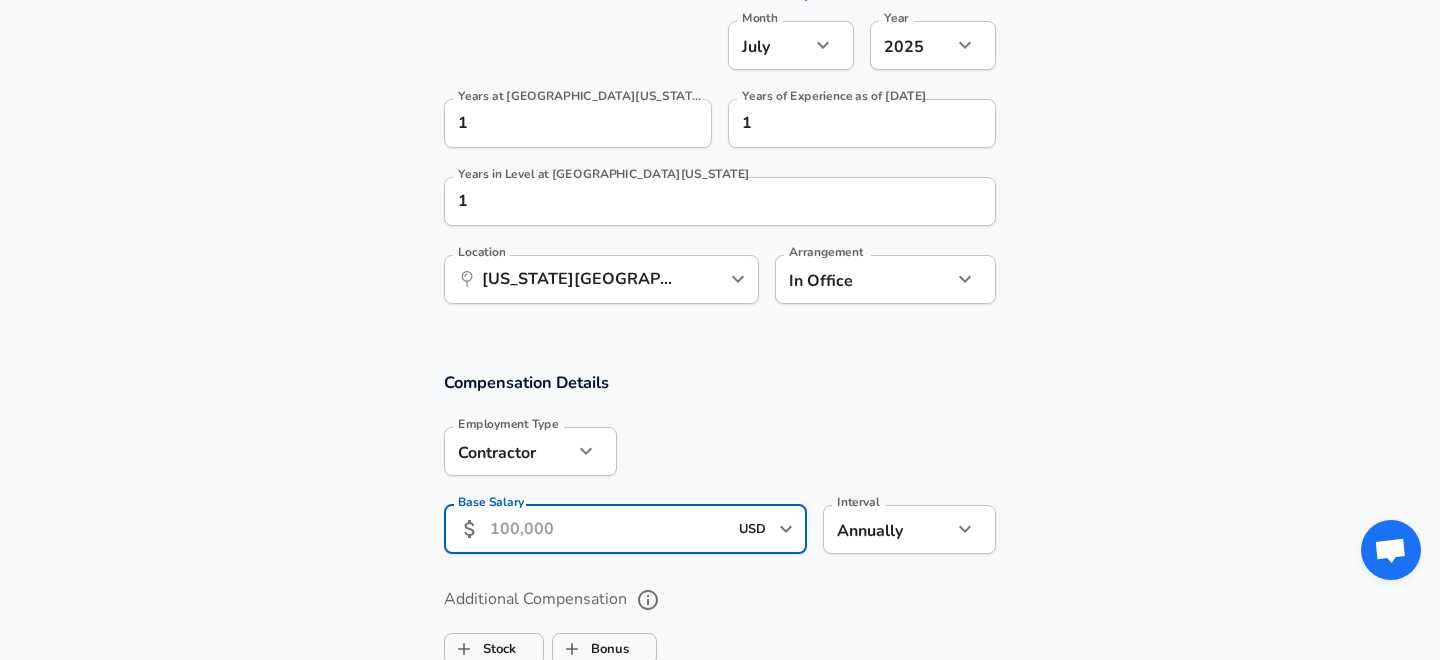 click on "Base Salary" at bounding box center (608, 529) 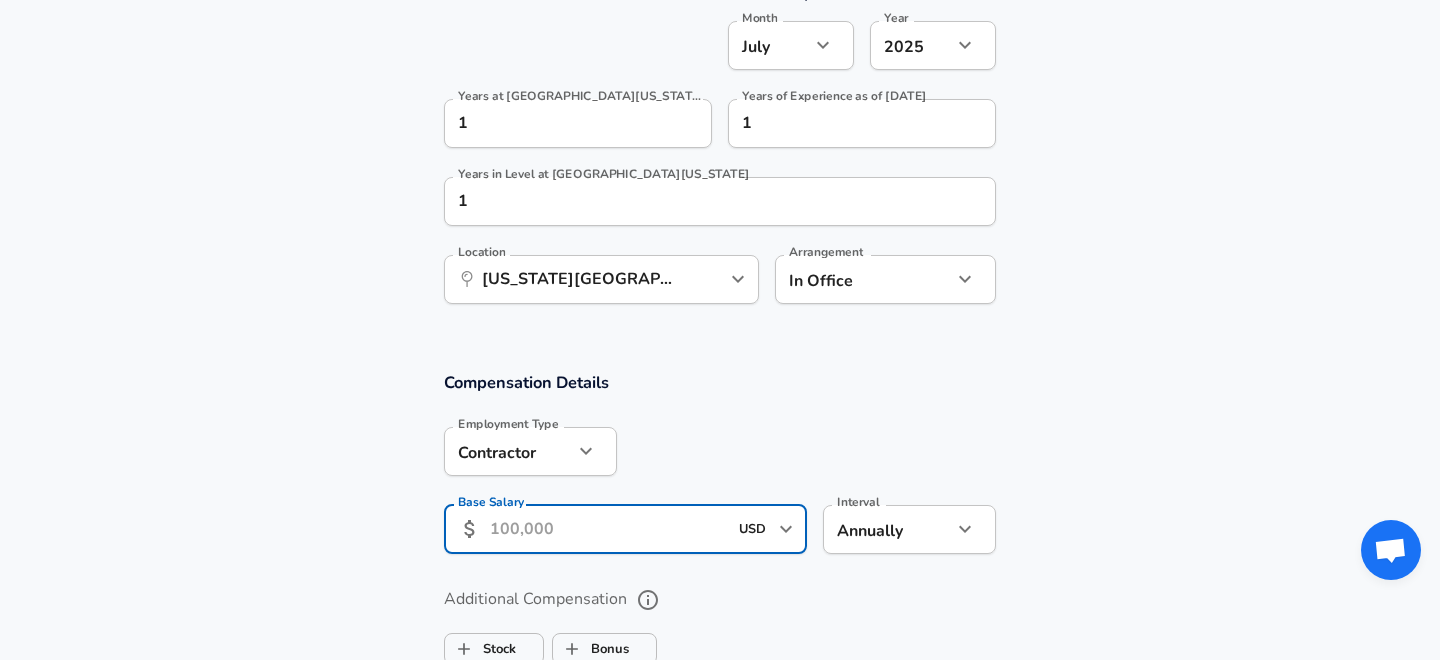 click on "Interval Annually yearly Interval" at bounding box center [901, 528] 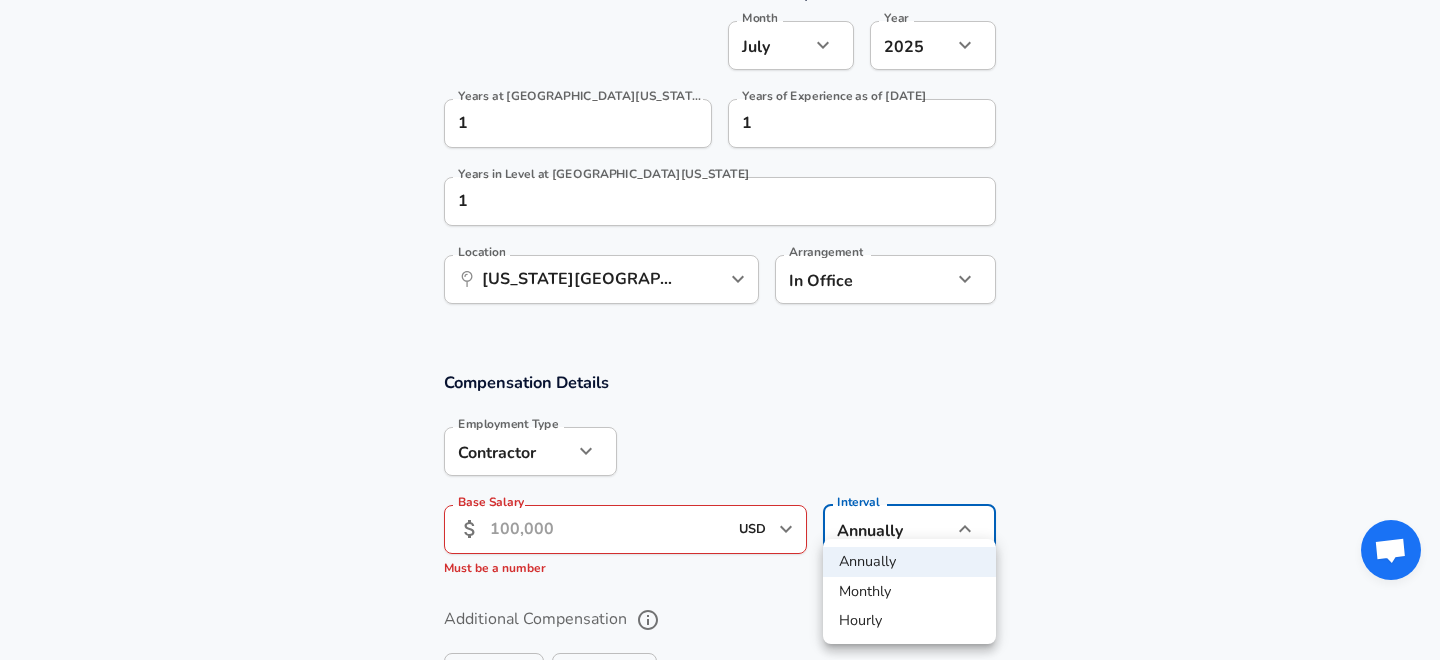 click on "Restart Add Your Salary Upload your offer letter   to verify your submission Enhance Privacy and Anonymity No Automatically hides specific fields until there are enough submissions to safely display the full details.   More Details Based on your submission and the data points that we have already collected, we will automatically hide and anonymize specific fields if there aren't enough data points to remain sufficiently anonymous. Company & Title Information   Enter the company you received your offer from Company University of Iowa Company   Select the title that closest resembles your official title. This should be similar to the title that was present on your offer letter. Title Administrative Assistant Title Job Family Administrative Assistant Job Family Specialization Teaching Assistant Specialization Level Level Work Experience and Location These compensation details are from the perspective of a: New Offer Employee Are you still employed in this role? No no Are you still employed in this role? Month 7" at bounding box center (720, -635) 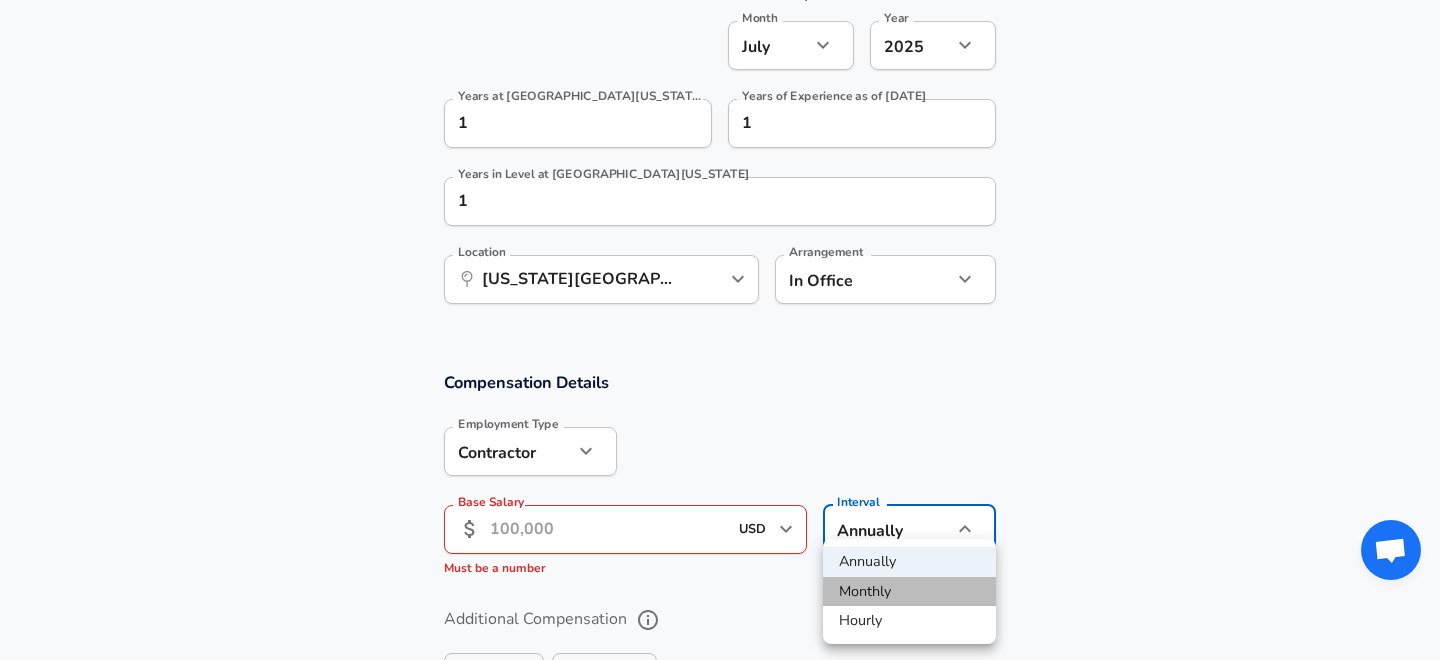 click on "Monthly" at bounding box center (909, 592) 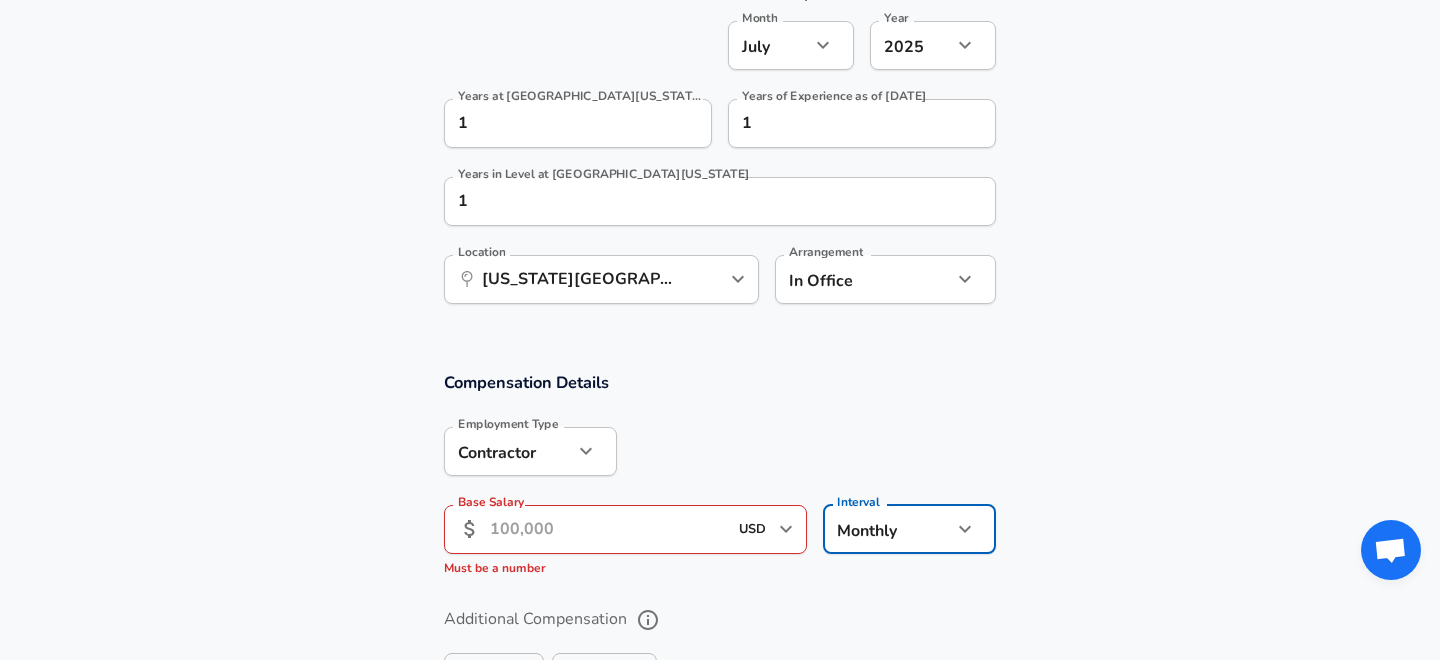 click on "Base Salary" at bounding box center (608, 529) 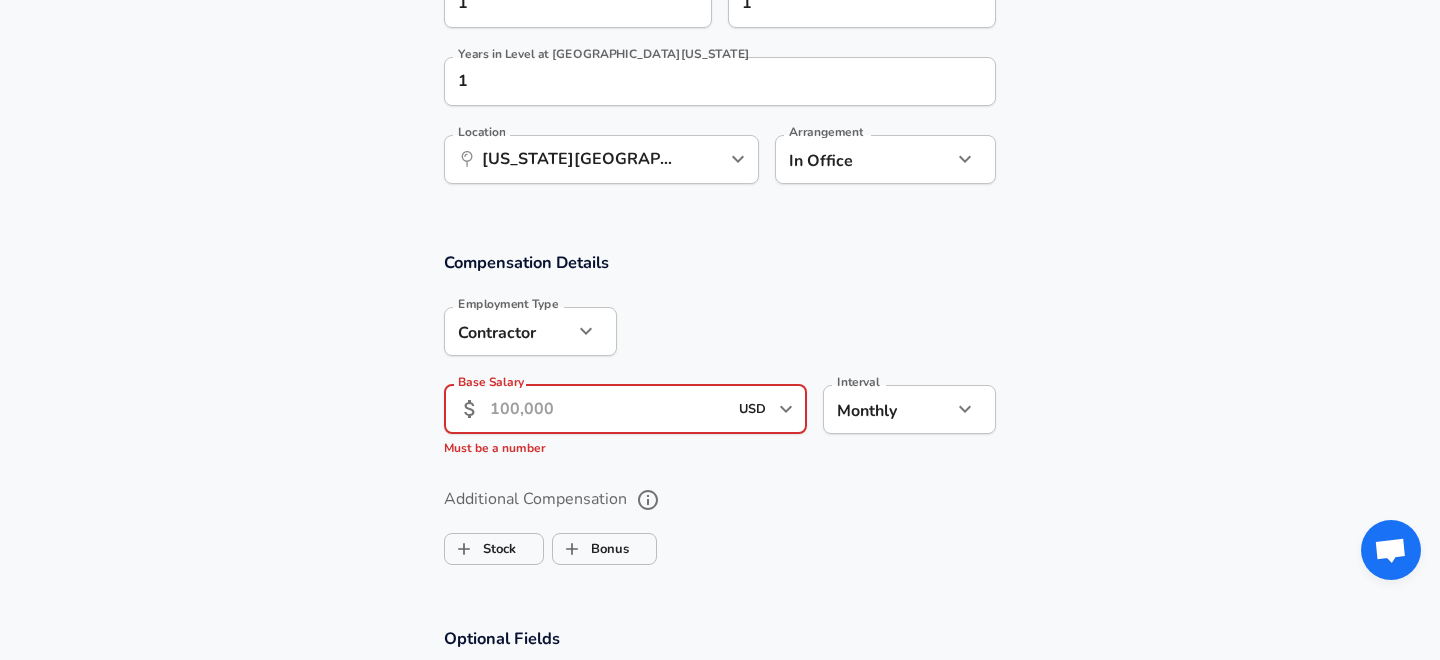 scroll, scrollTop: 1087, scrollLeft: 0, axis: vertical 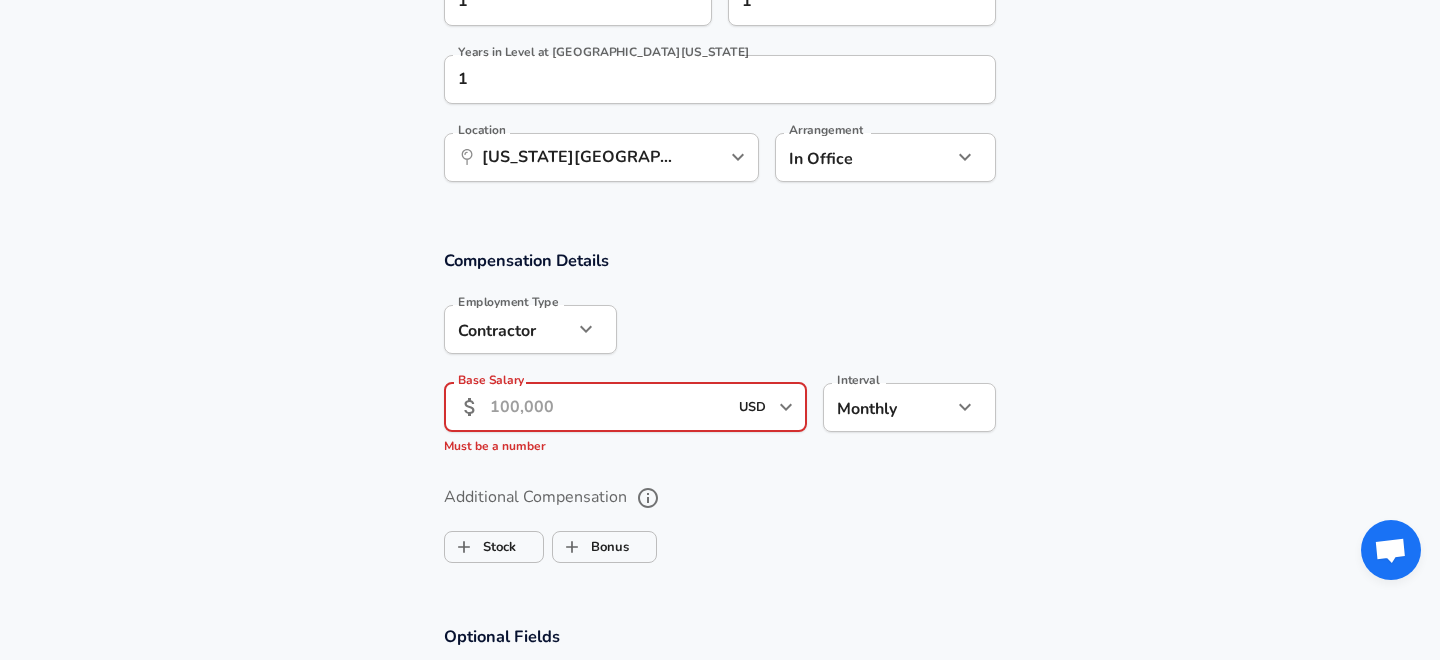 type on "2" 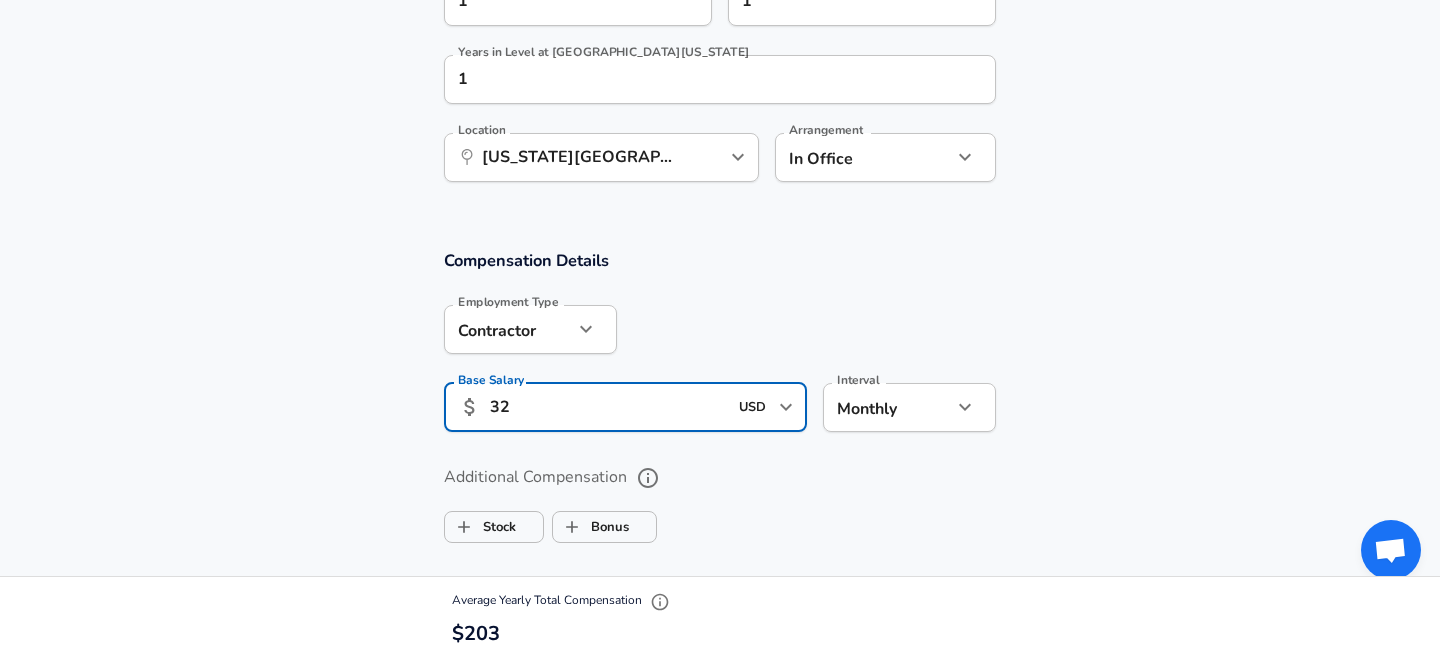 type on "3" 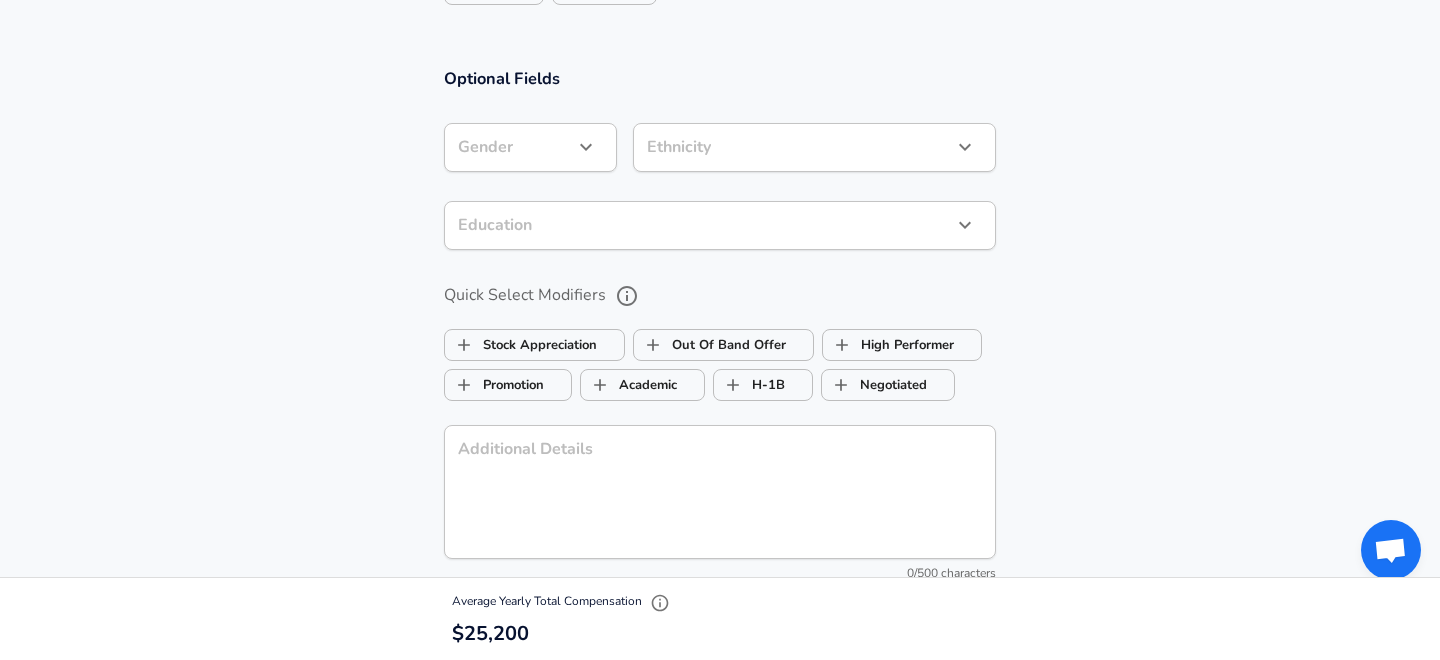 scroll, scrollTop: 1640, scrollLeft: 0, axis: vertical 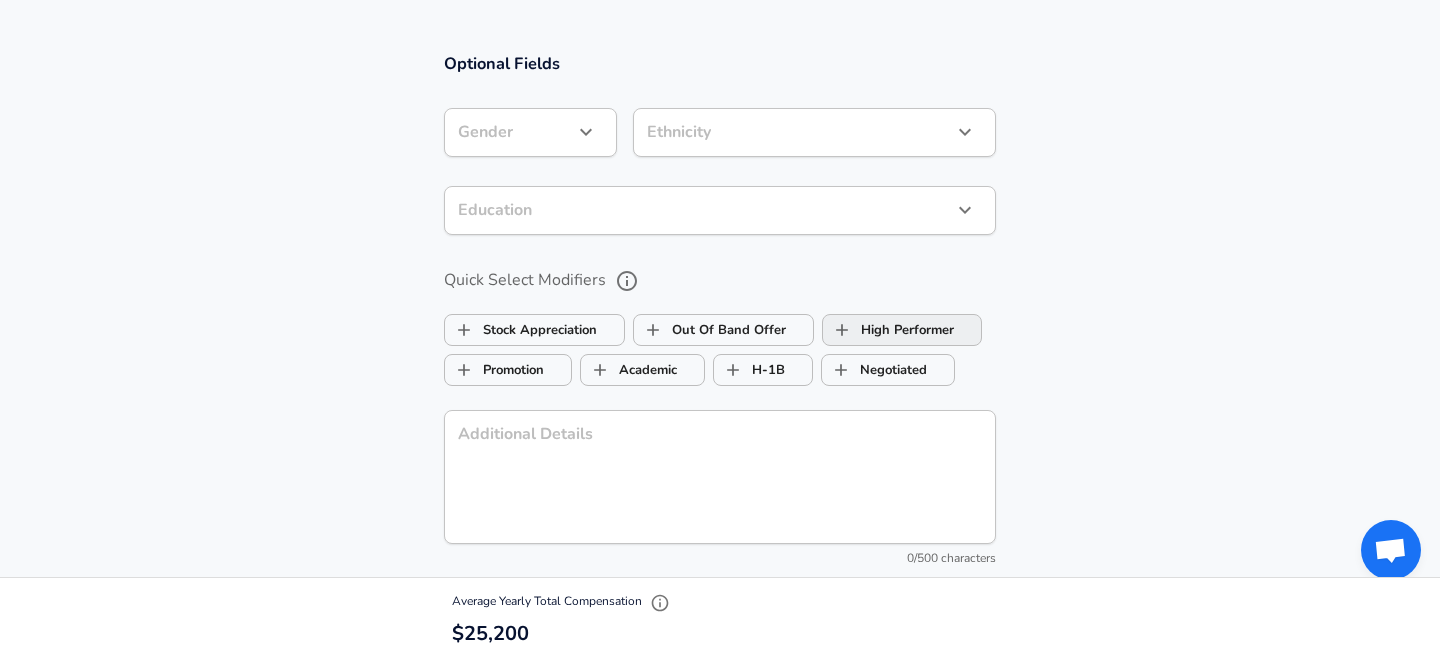 type on "2,100" 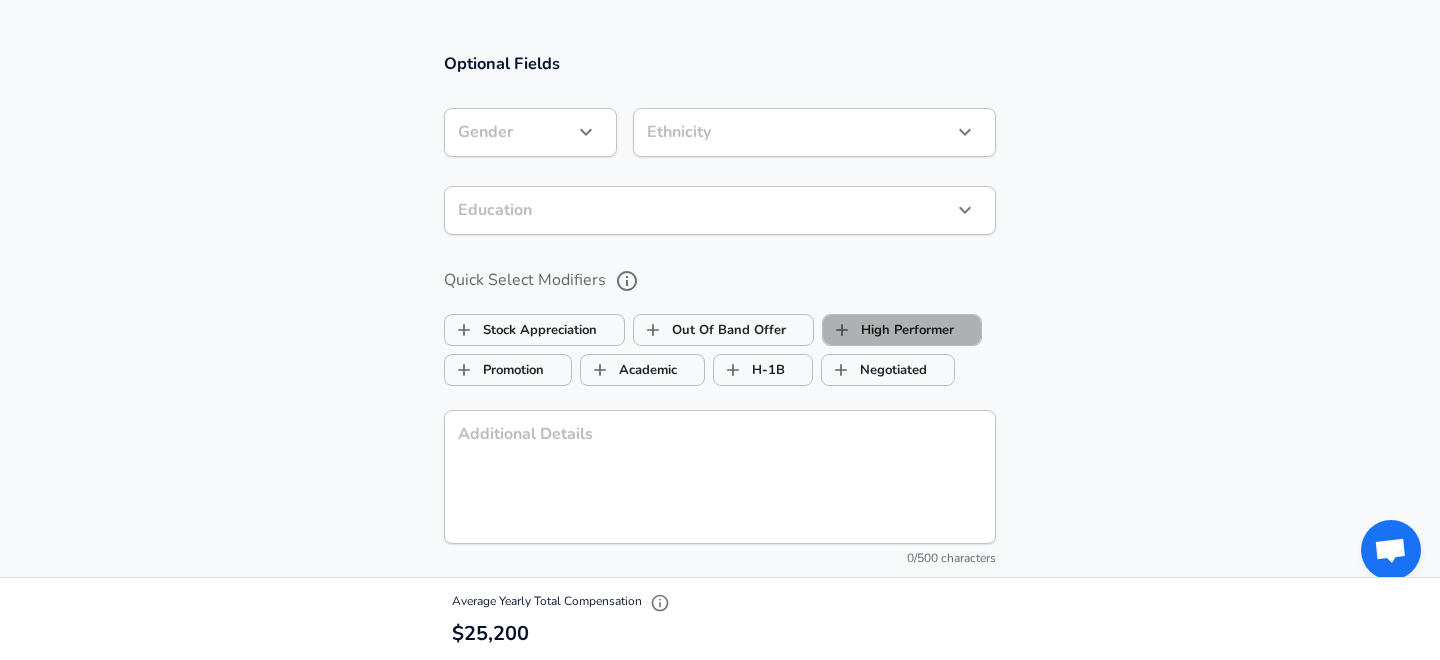 click on "High Performer" at bounding box center [888, 330] 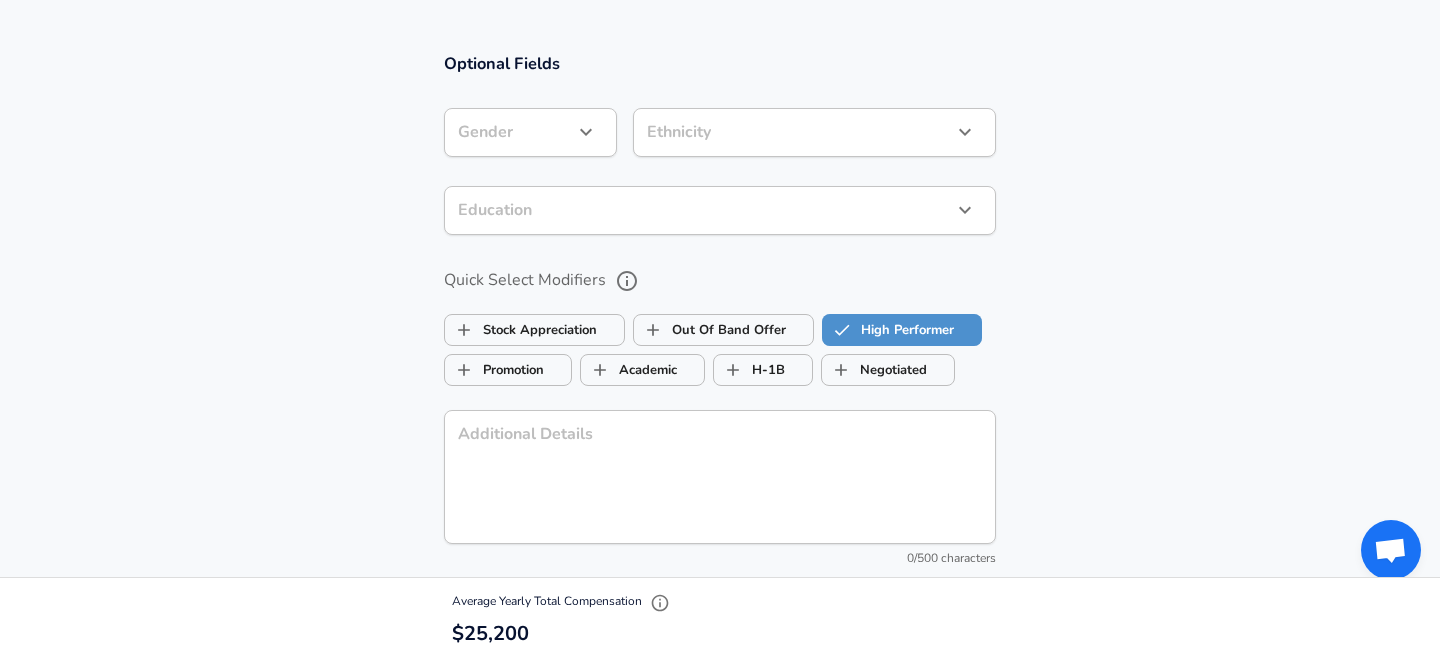 click on "High Performer" at bounding box center [888, 330] 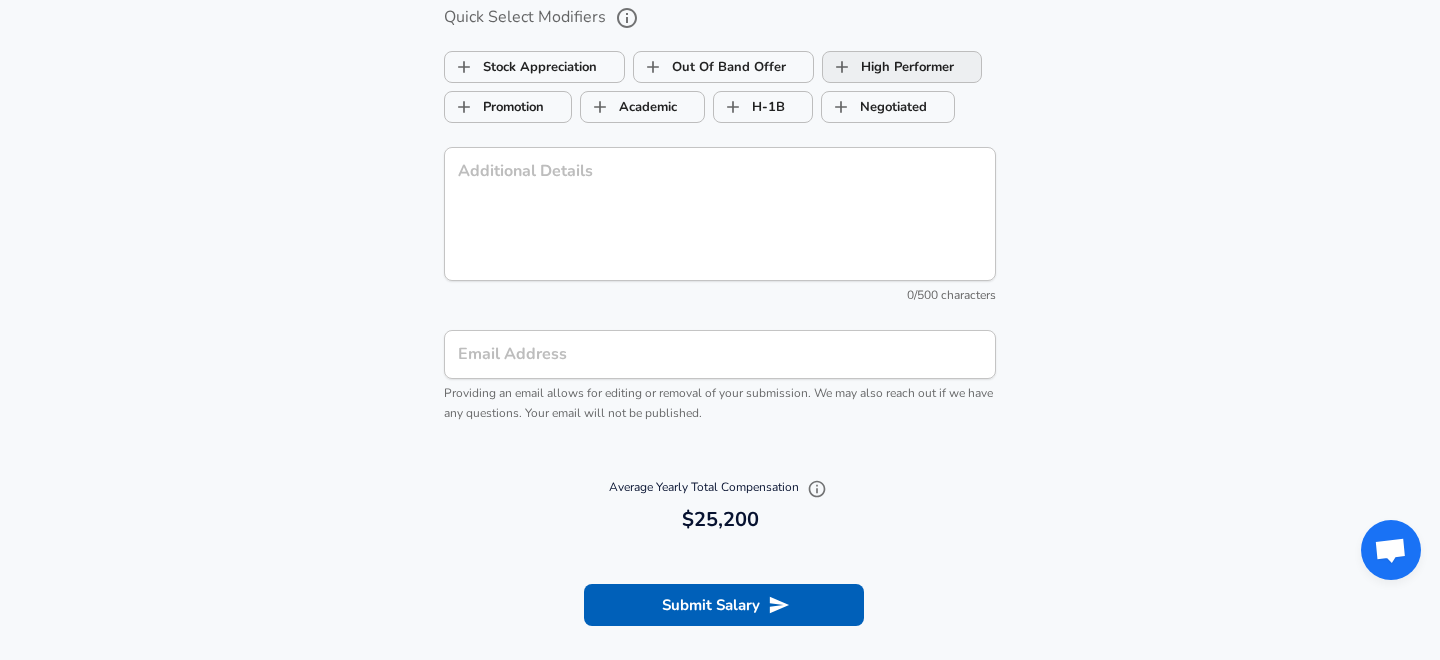 scroll, scrollTop: 1932, scrollLeft: 0, axis: vertical 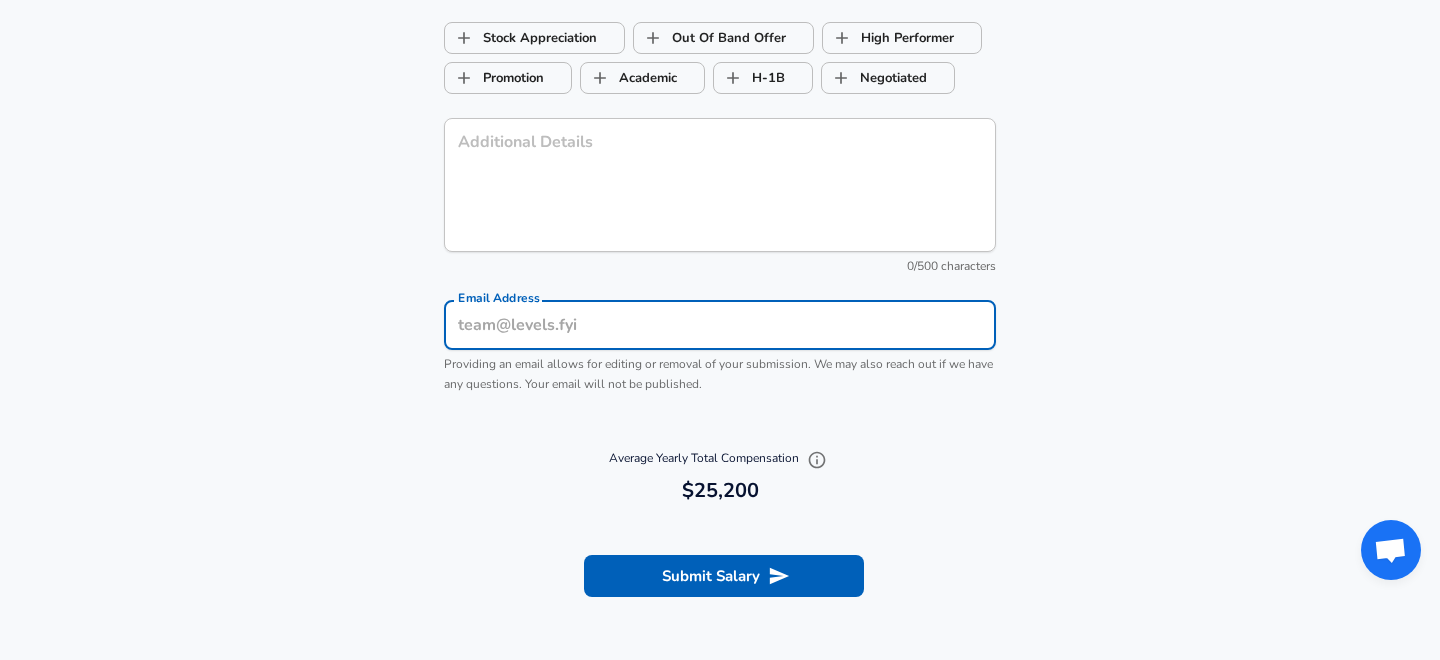 click on "Email Address" at bounding box center (720, 325) 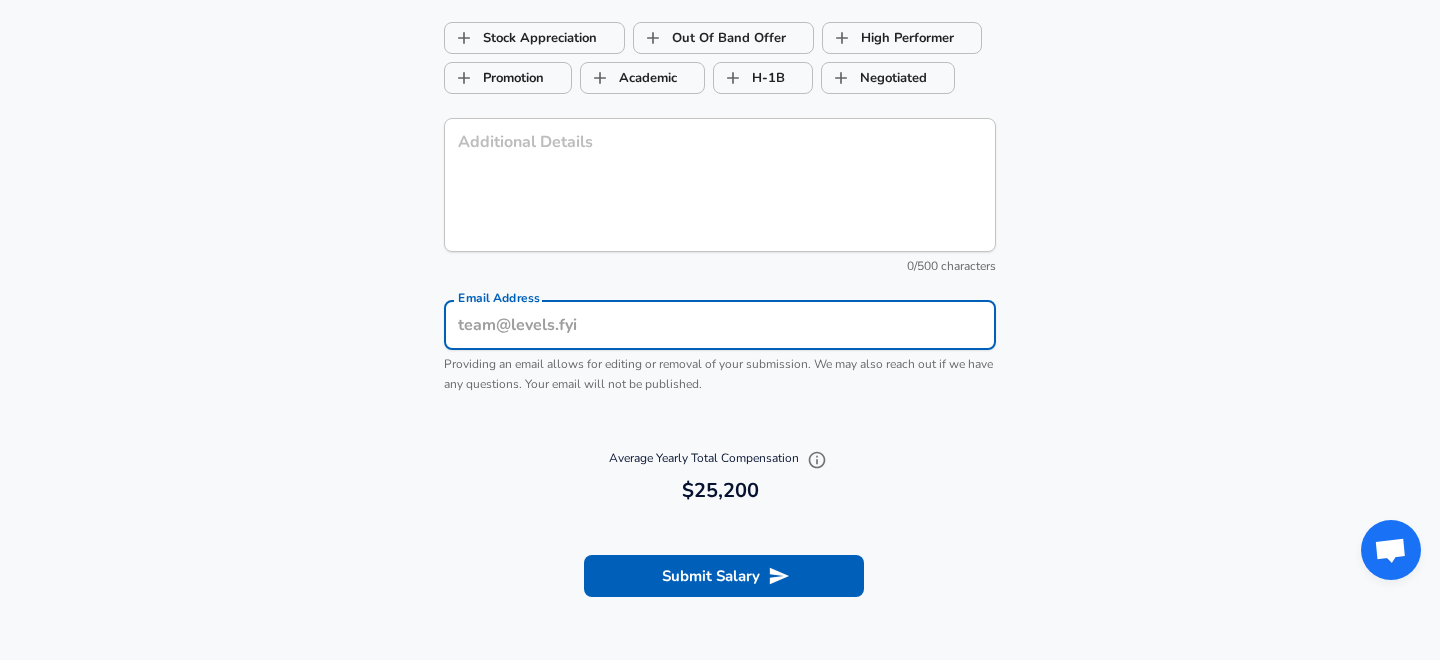 type on "alex.t.guo@gmail.com" 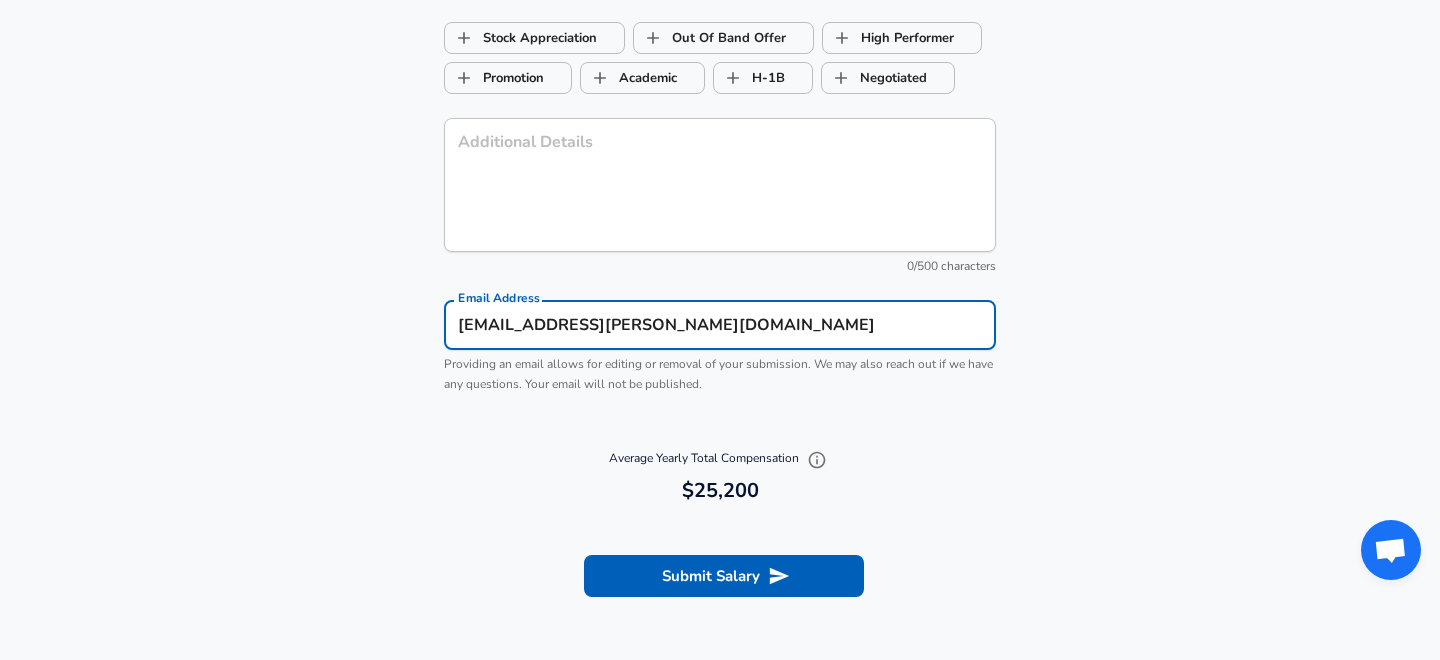 type 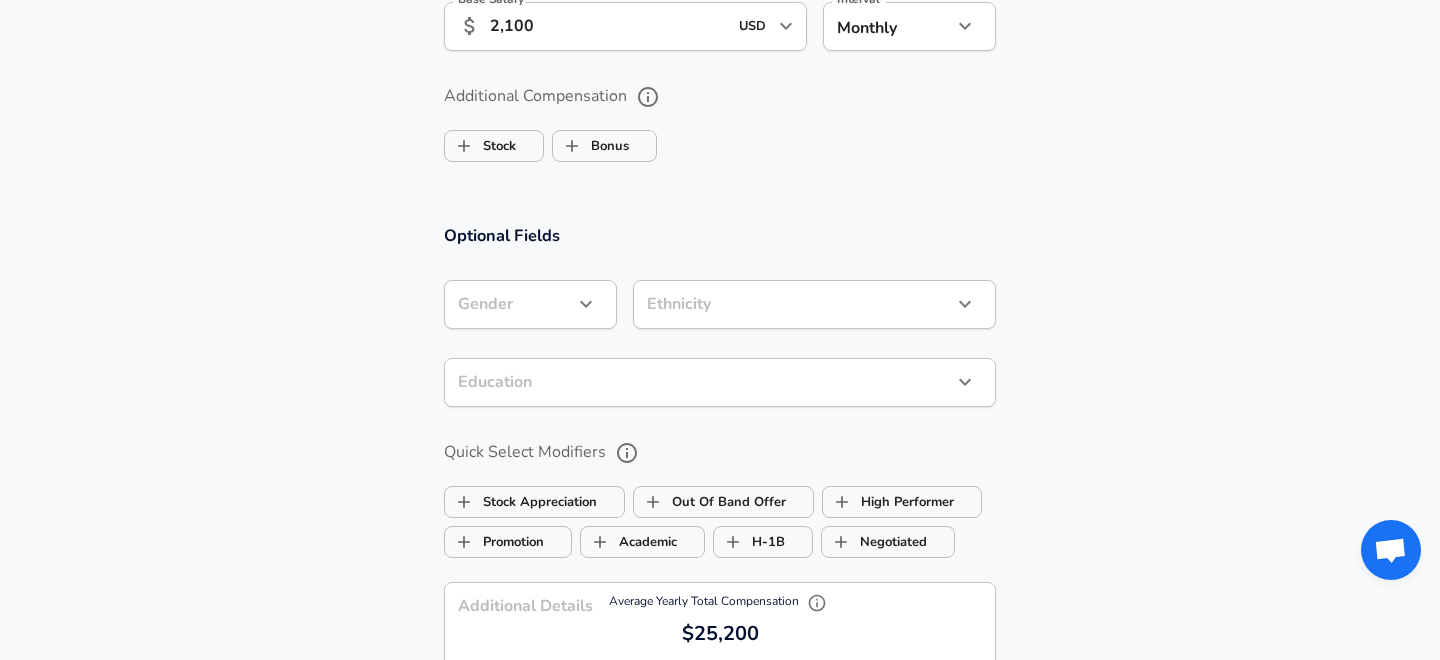 scroll, scrollTop: 2313, scrollLeft: 0, axis: vertical 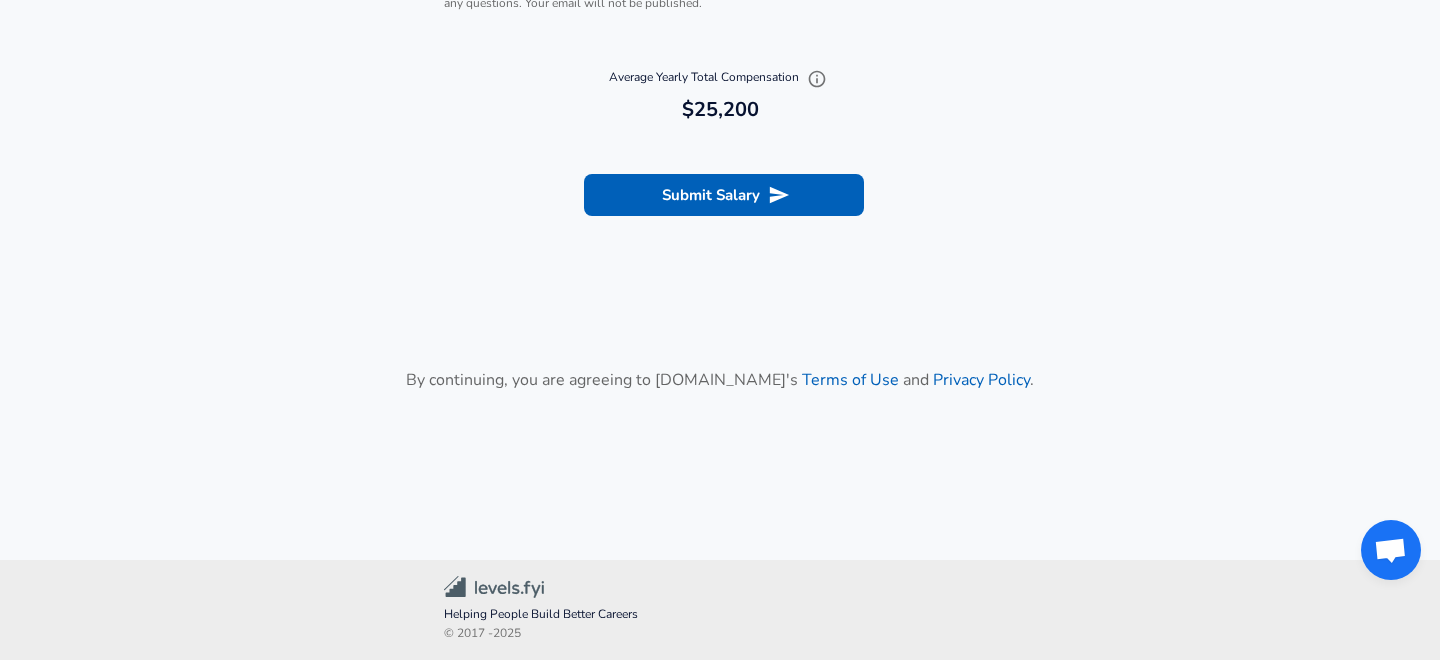 click on "Submit Salary" at bounding box center (720, 192) 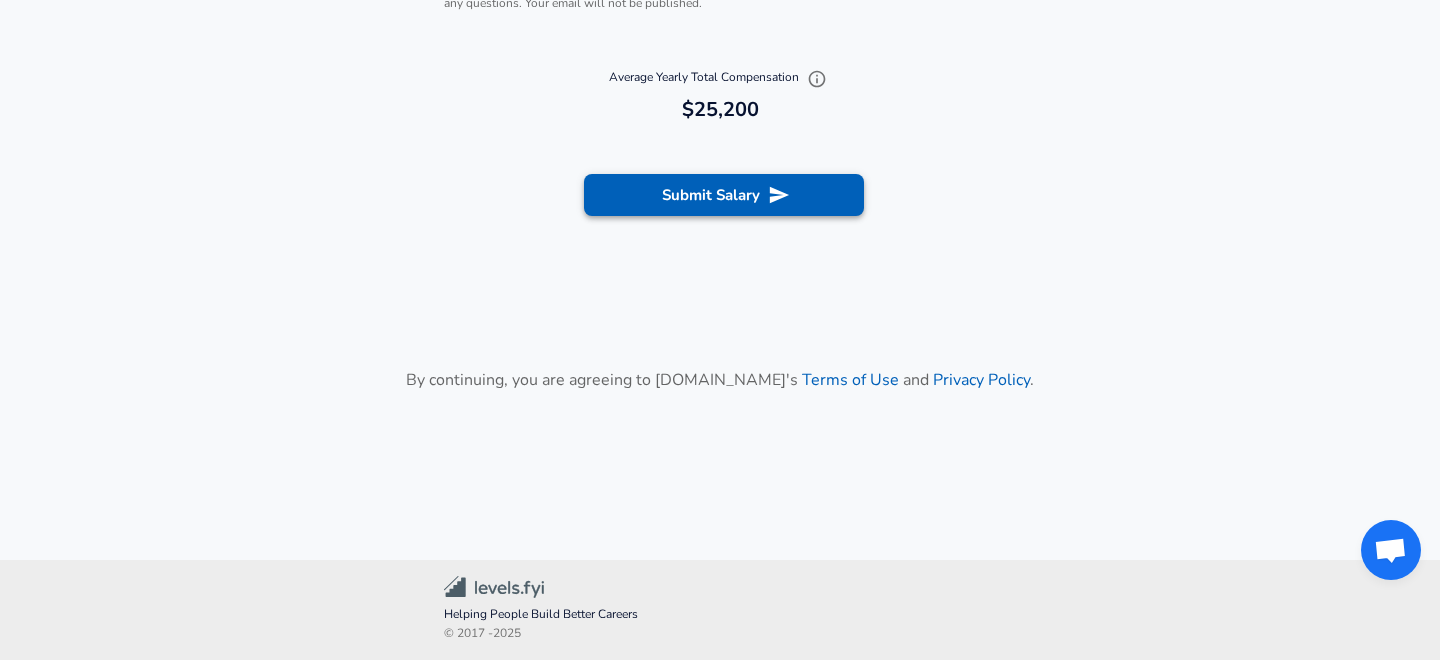 click on "Submit Salary" at bounding box center (724, 195) 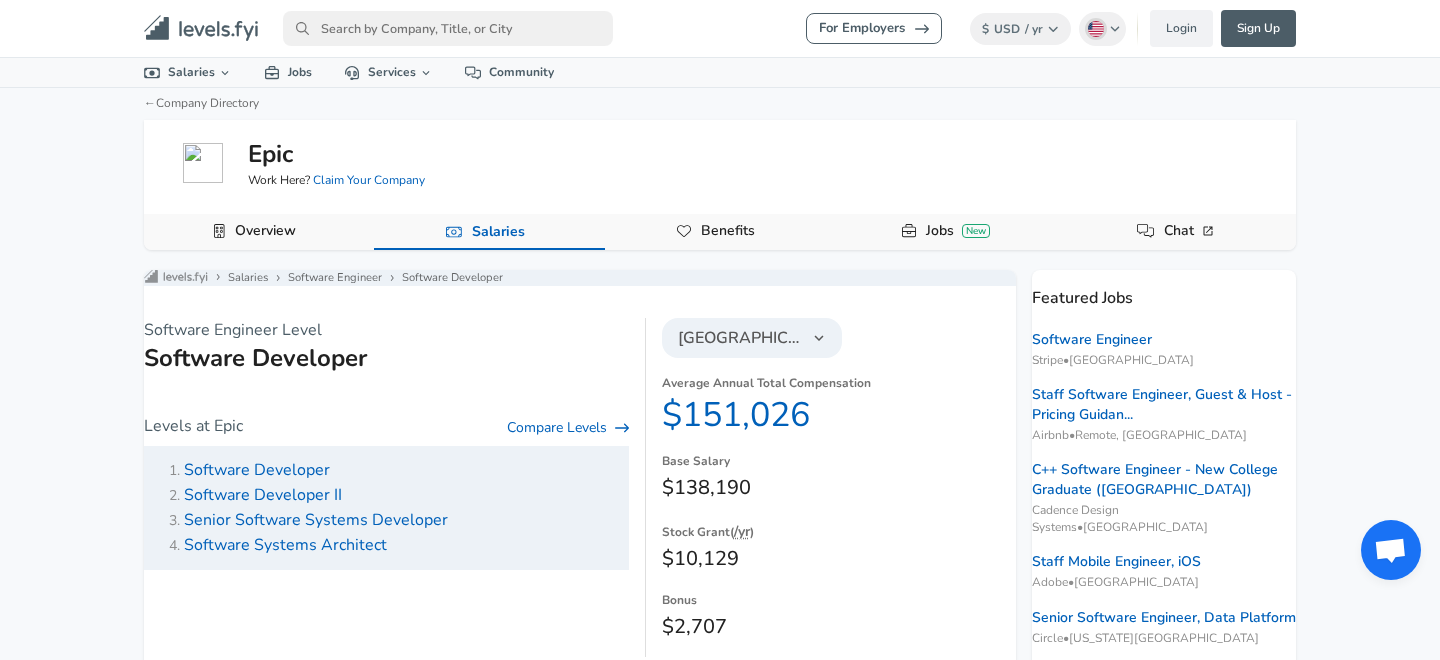 scroll, scrollTop: 1529, scrollLeft: 0, axis: vertical 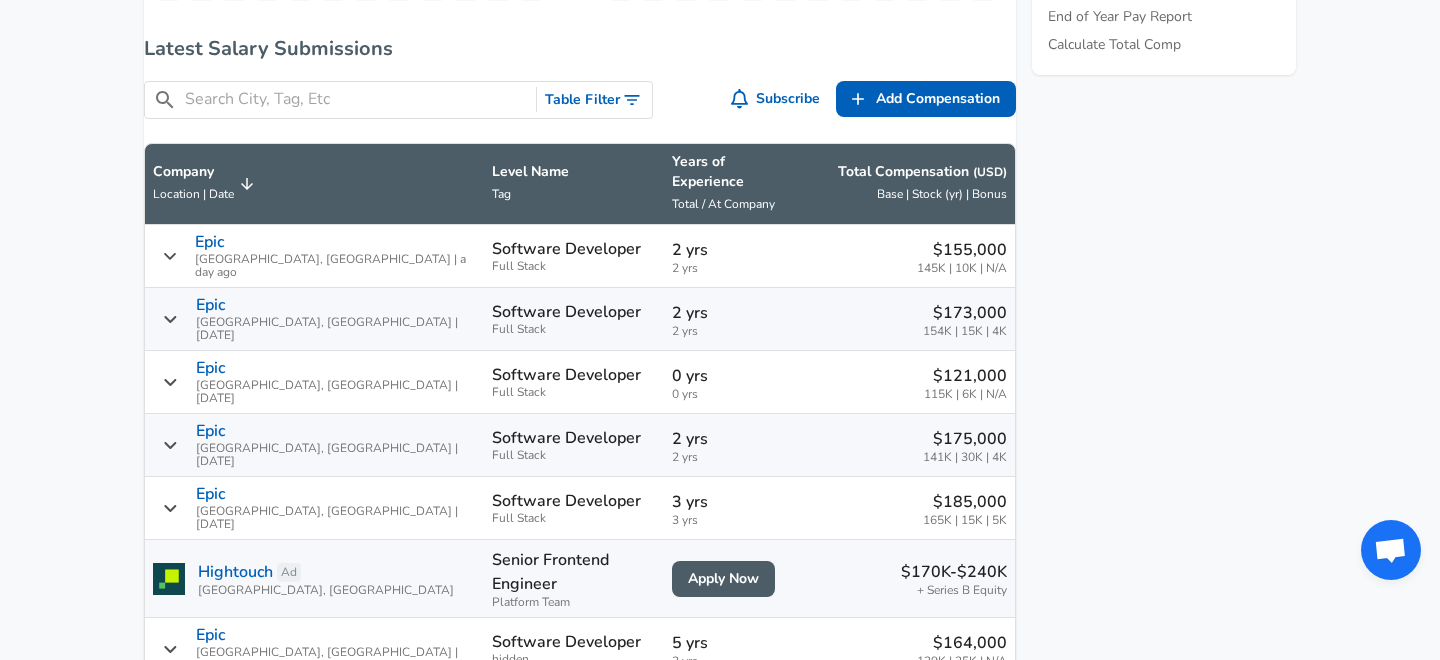 click on "Years of Experience" at bounding box center [734, 172] 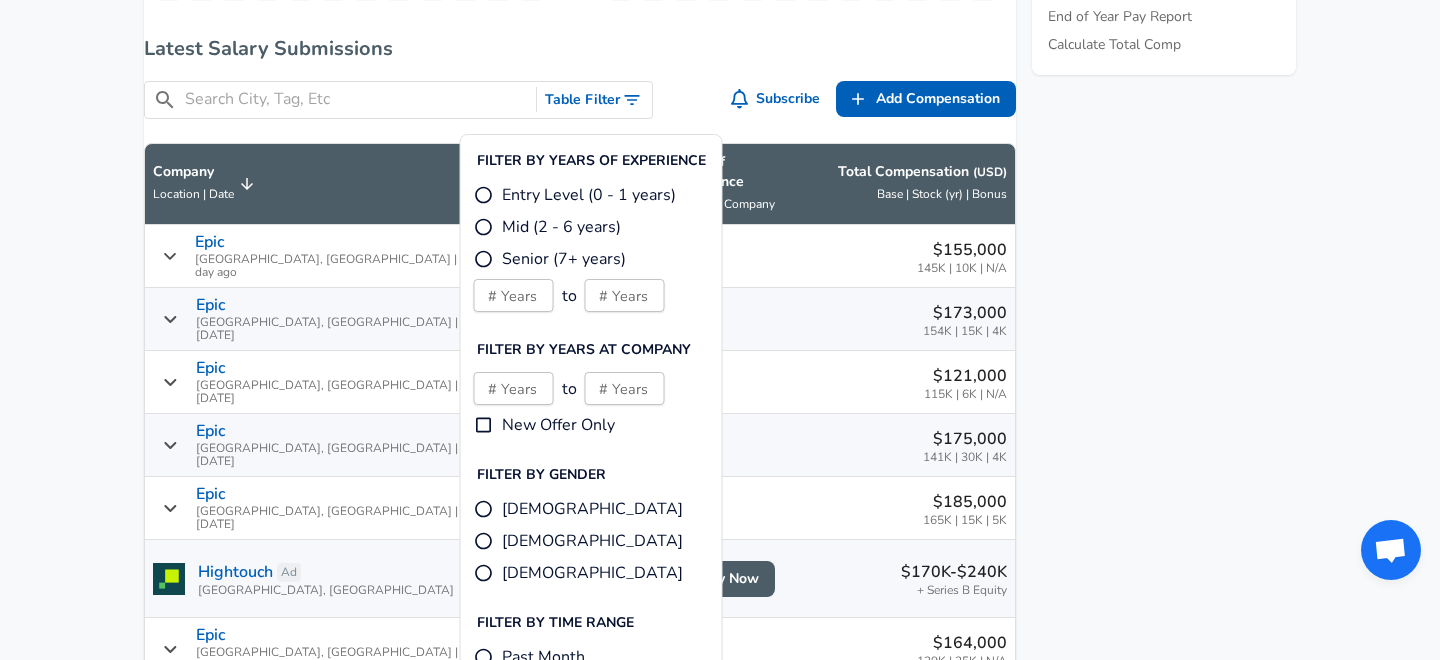 click on "Entry Level (0 - 1 years)" at bounding box center (595, 195) 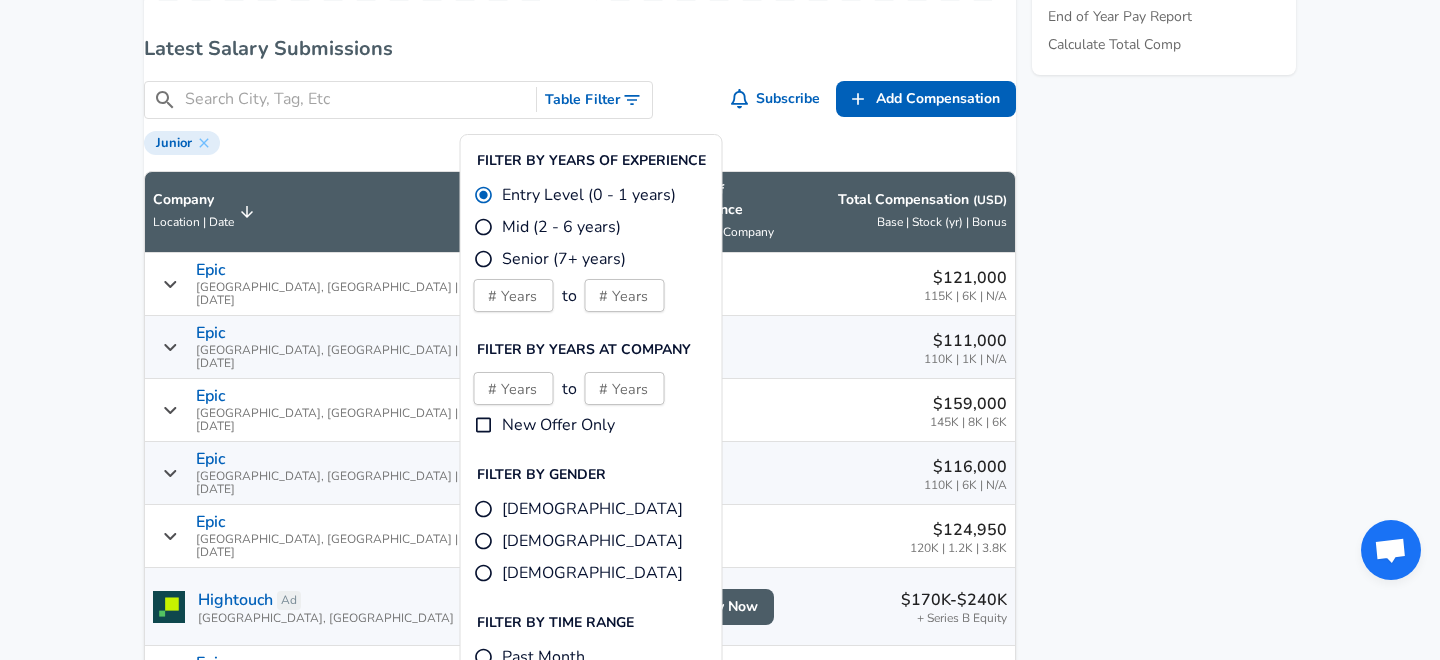click on "For Employers $ USD / yr Change English ([GEOGRAPHIC_DATA]) Change Login Sign Up All Data By Location By Company By Title Salary Calculator Chart Visualizations Verified Salaries Internships Negotiation Support Compare Benefits Who's Hiring 2024 Pay Report Top Paying Companies Integrate Blog Press Google Software Engineer Product Manager [US_STATE][GEOGRAPHIC_DATA] Area Data Scientist View Individual Data Points   Levels FYI Logo Salaries 📂   All Data 🌎   By Location 🏢   By Company 🖋    By Title 🏭️    By Industry 📍   Salary Heatmap 📈   Chart Visualizations 🔥   Real-time Percentiles 🎓   Internships ❣️   Compare Benefits 🎬   2024 Pay Report 🏆   Top Paying Companies 💸   Calculate Meeting Cost #️⃣   Salary Calculator Contribute Add Salary Add Company Benefits Add Level Mapping Jobs Services Candidate Services 💵  Negotiation Coaching 📄  Resume Review 🎁  Gift a Resume Review For Employers Interactive Offers Real-time Percentiles  🔥 Compensation Benchmarking For Academic Research ←" at bounding box center [720, -784] 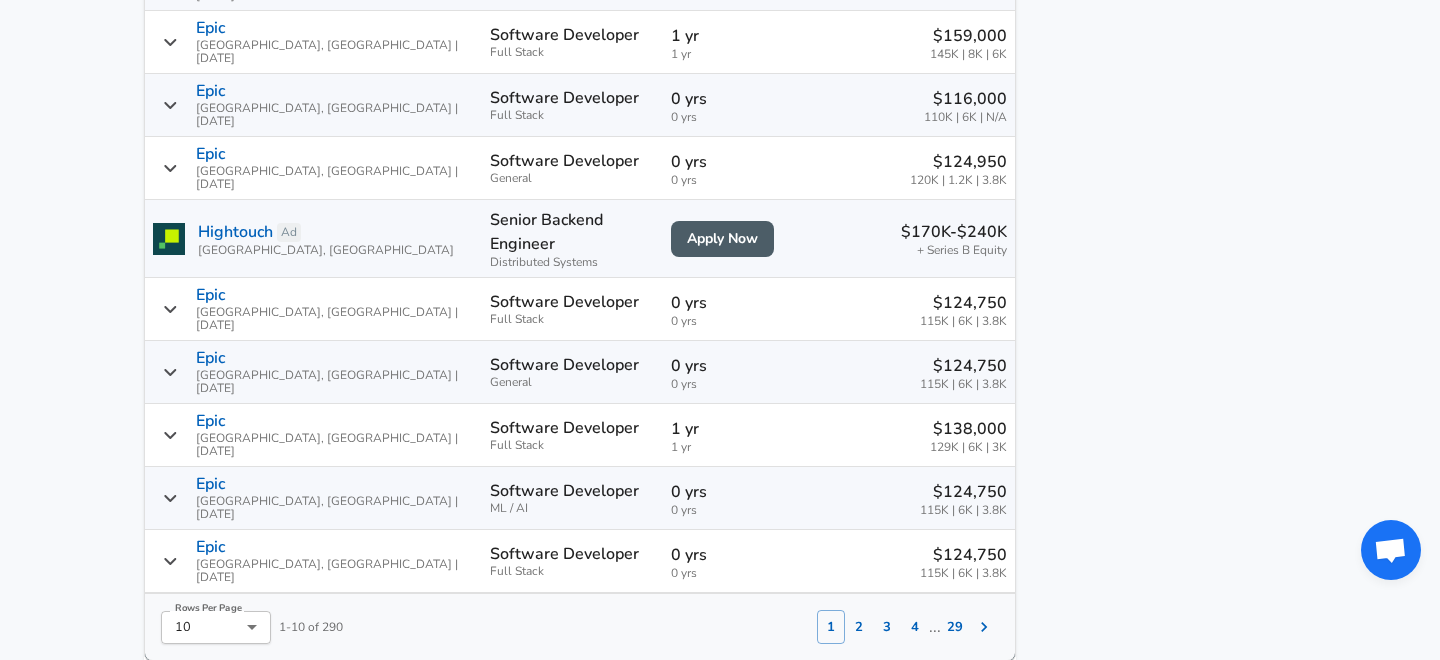 scroll, scrollTop: 1485, scrollLeft: 0, axis: vertical 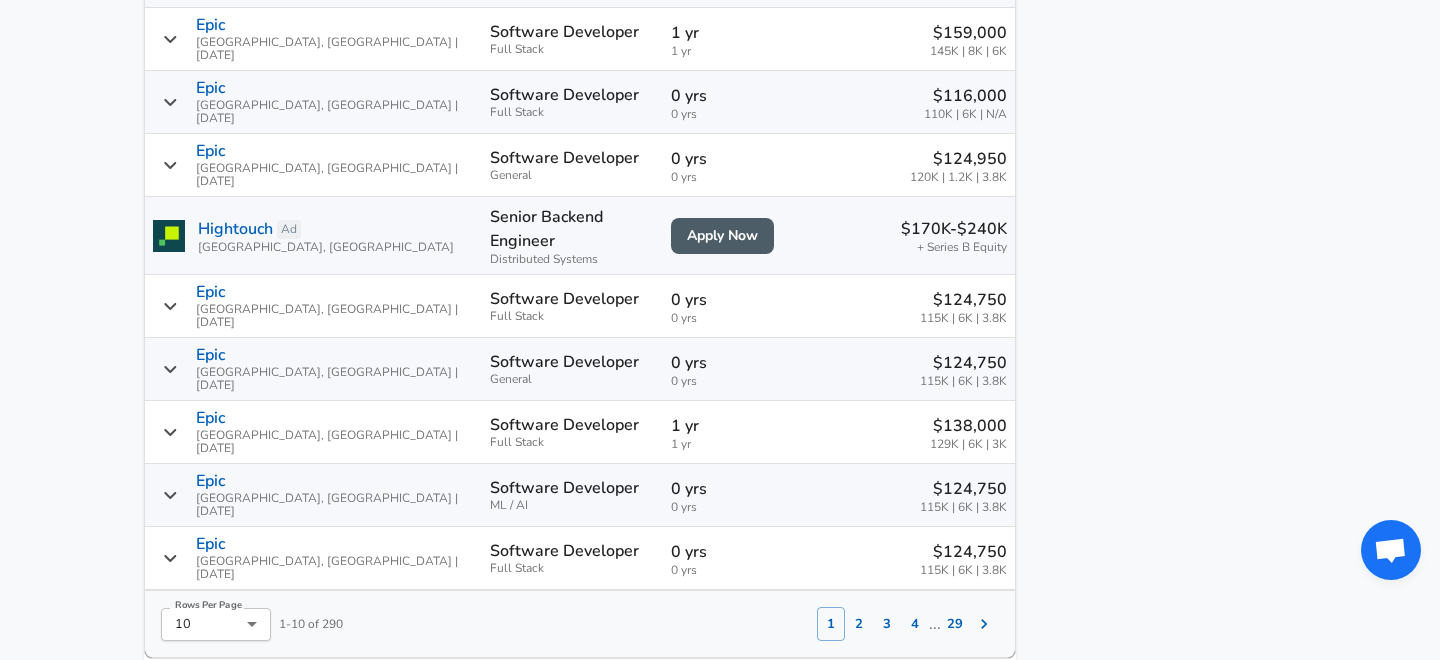 click on "2" at bounding box center (859, 624) 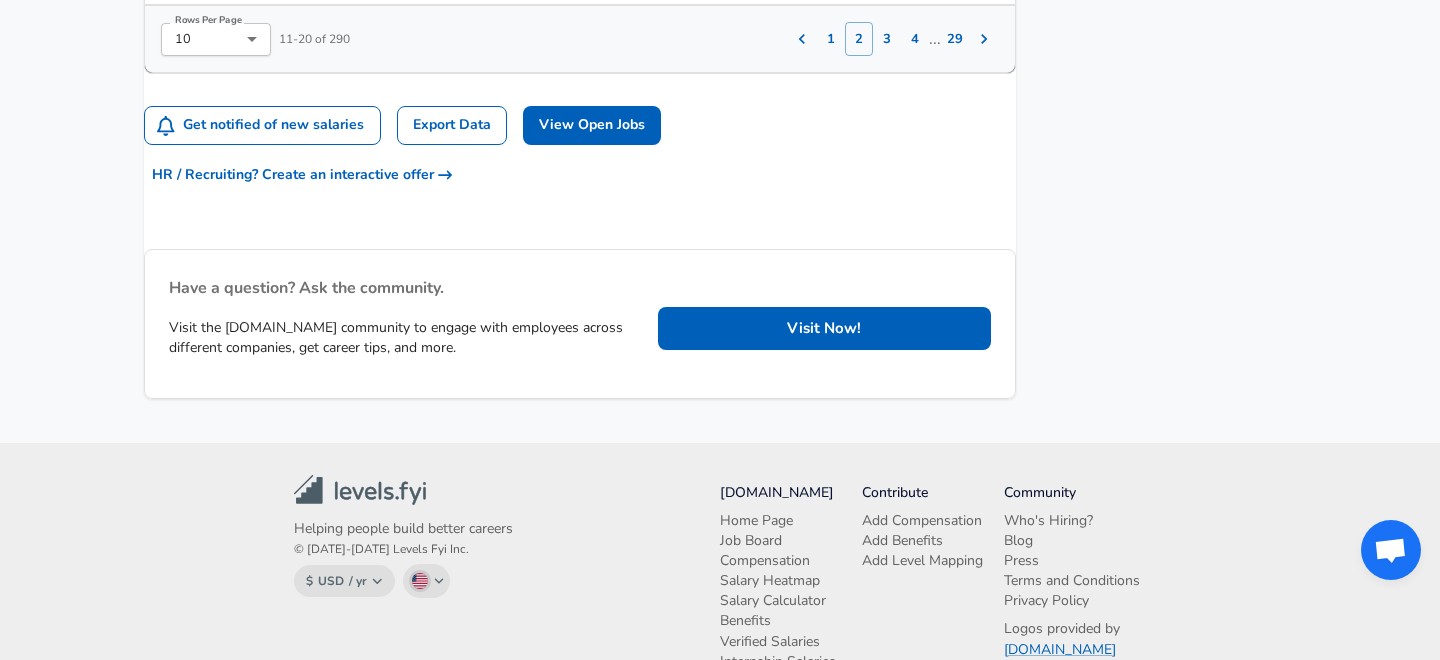 scroll, scrollTop: 2167, scrollLeft: 0, axis: vertical 